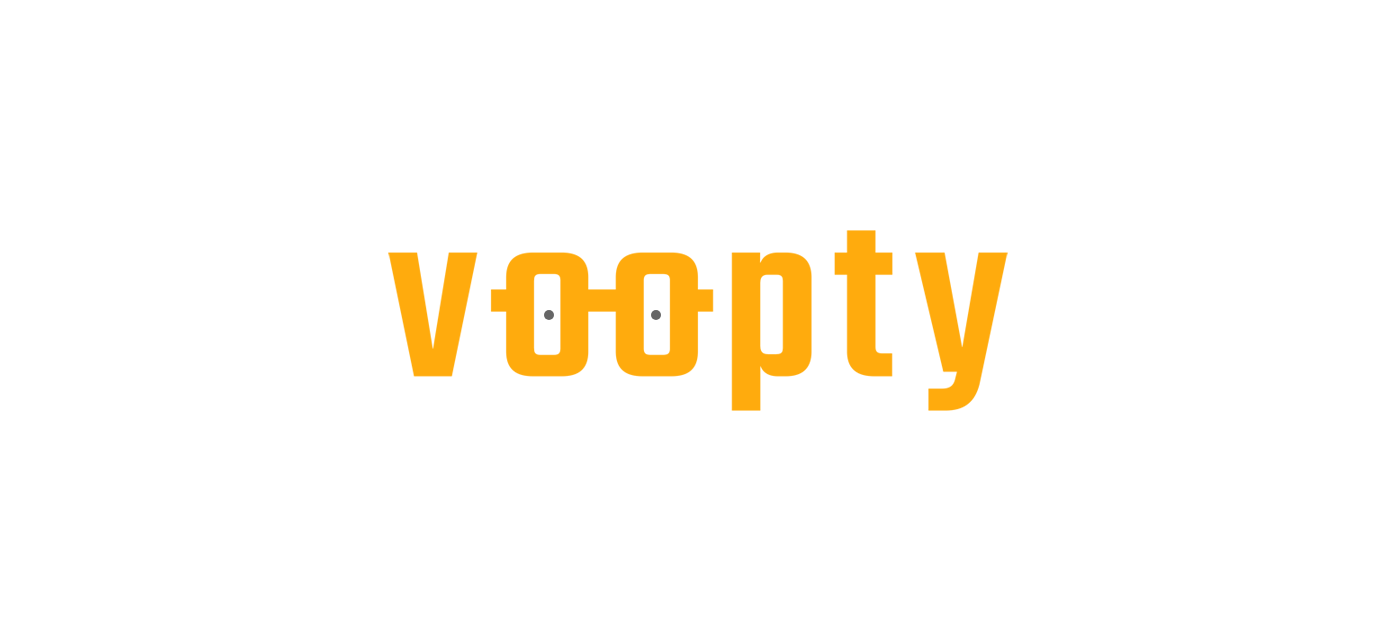 scroll, scrollTop: 0, scrollLeft: 0, axis: both 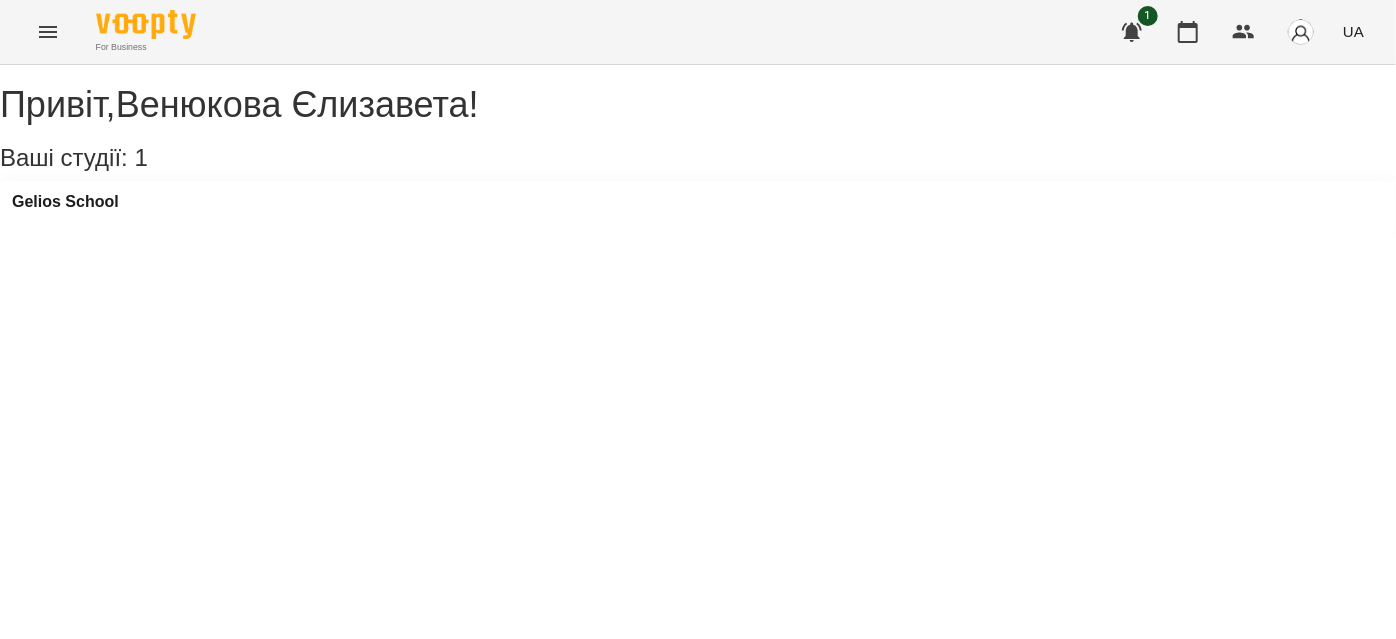 click at bounding box center [48, 32] 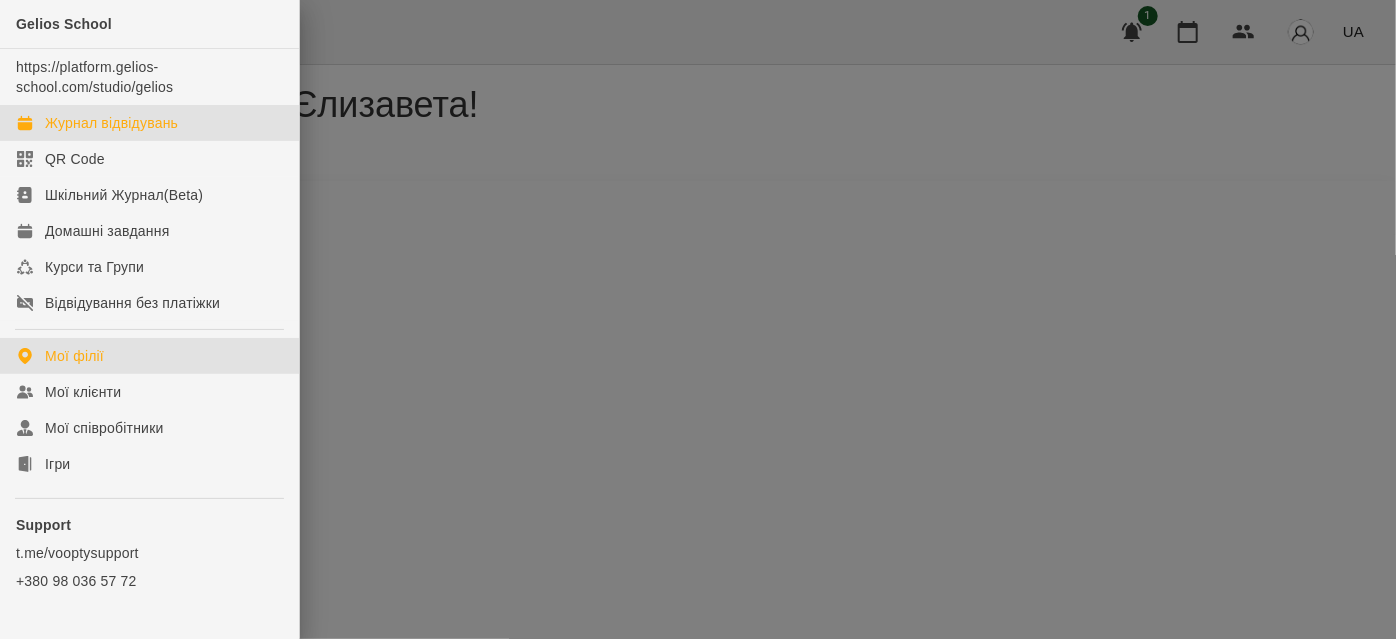 click on "Журнал відвідувань" at bounding box center (149, 123) 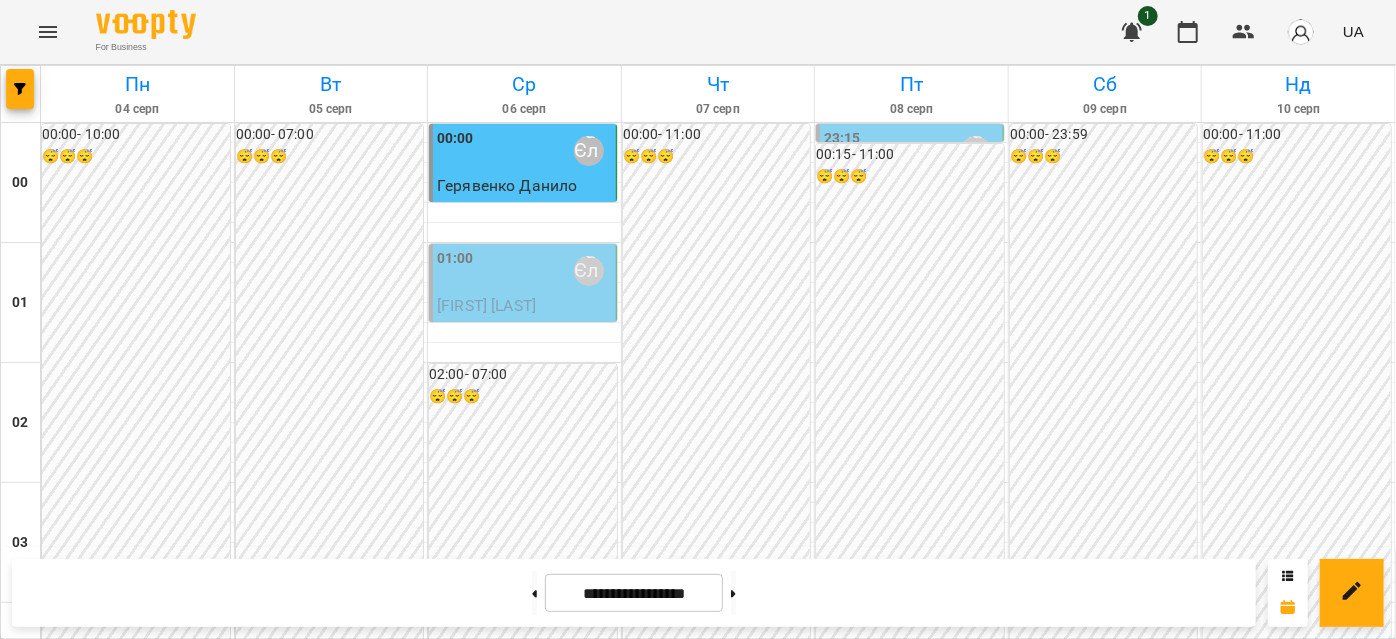 scroll, scrollTop: 1272, scrollLeft: 0, axis: vertical 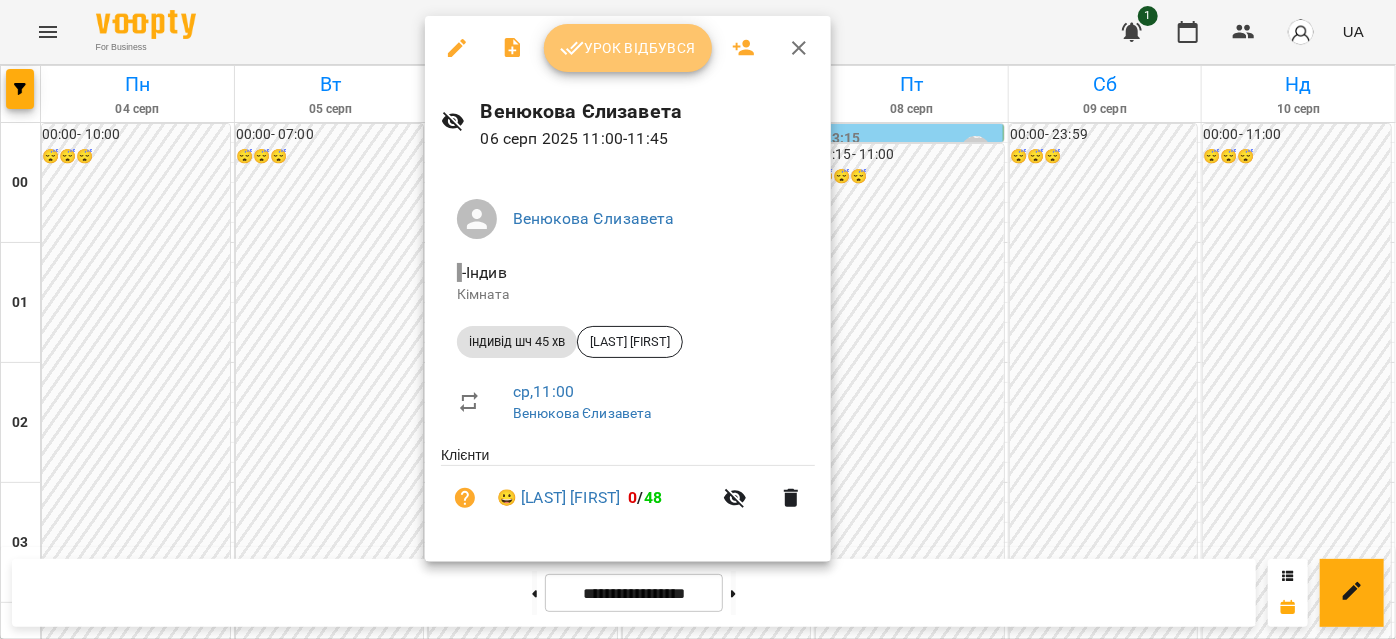 click on "Урок відбувся" at bounding box center (628, 48) 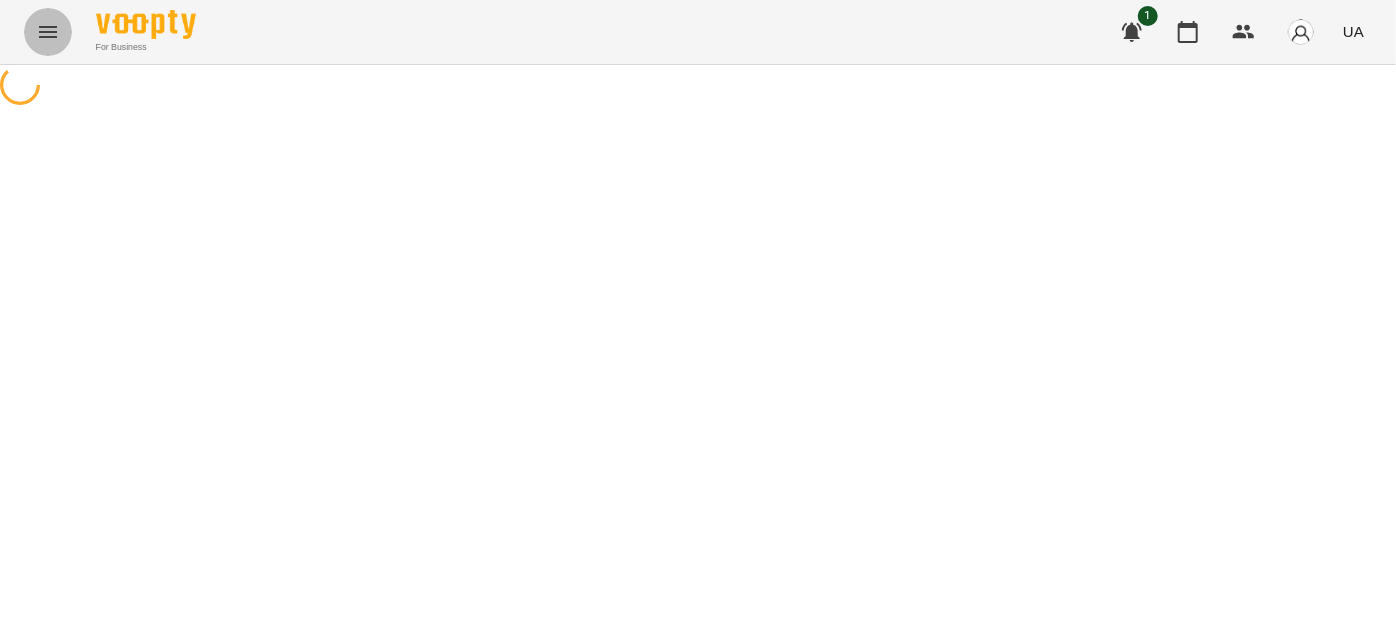 click 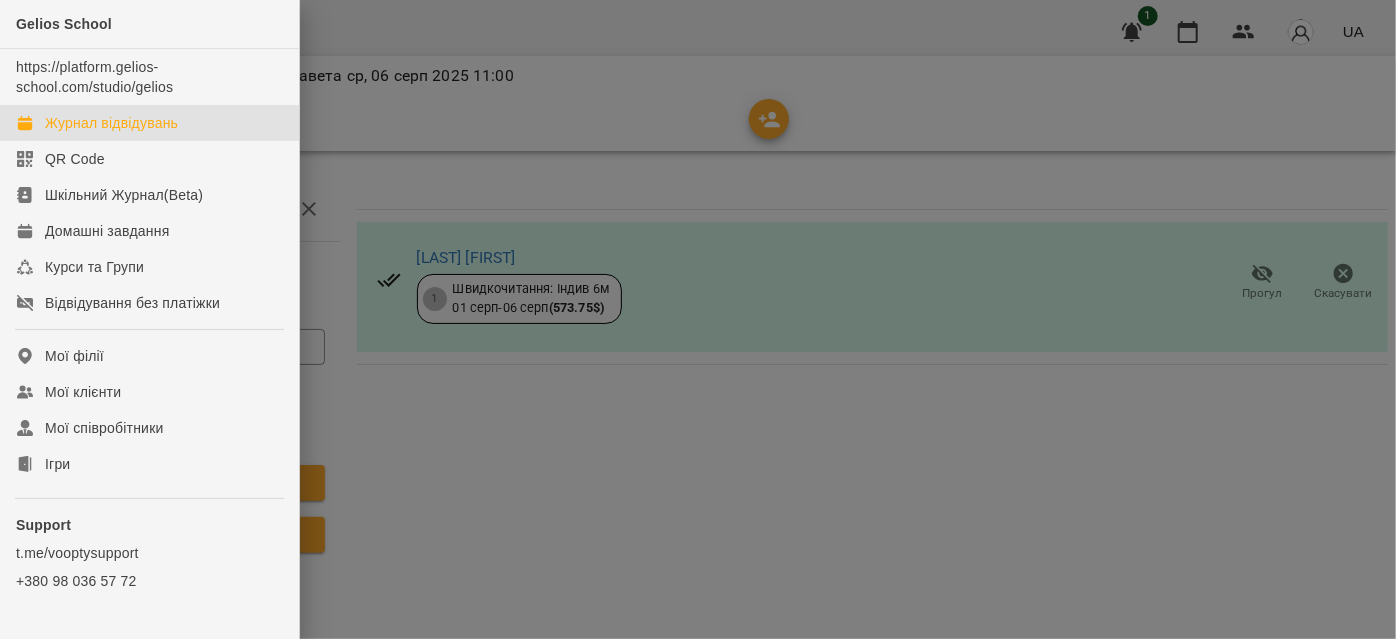 click on "Журнал відвідувань" at bounding box center [149, 123] 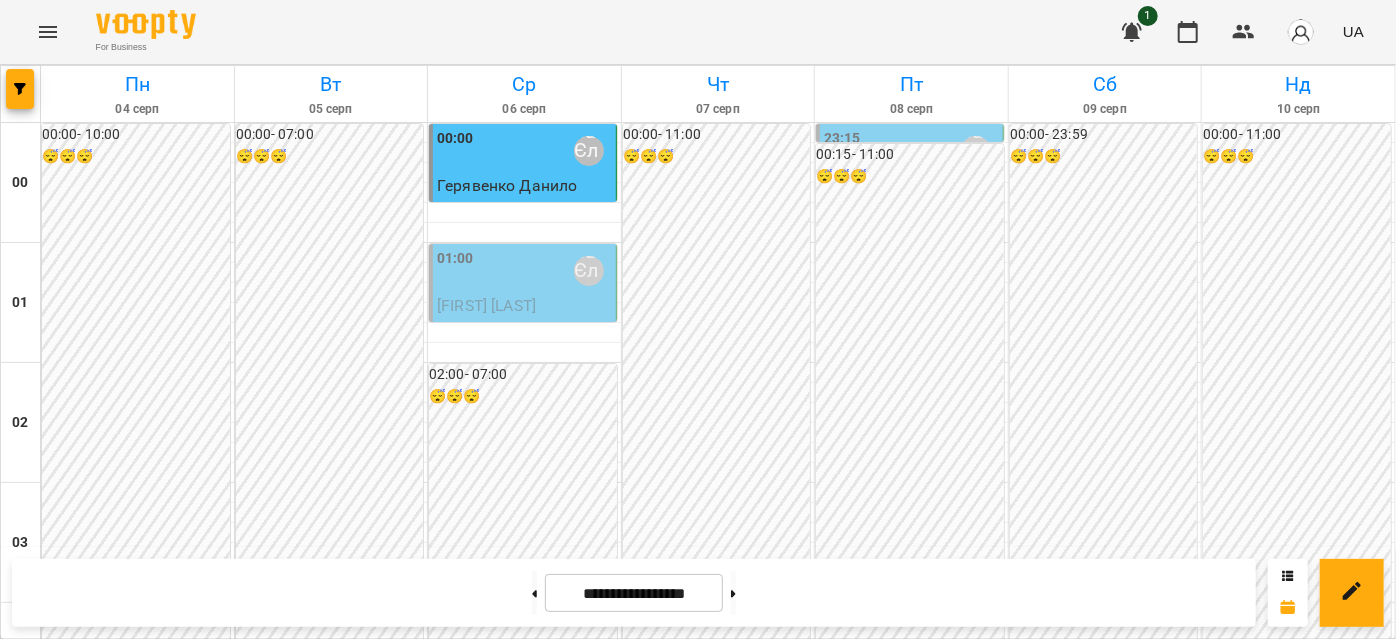 scroll, scrollTop: 1636, scrollLeft: 0, axis: vertical 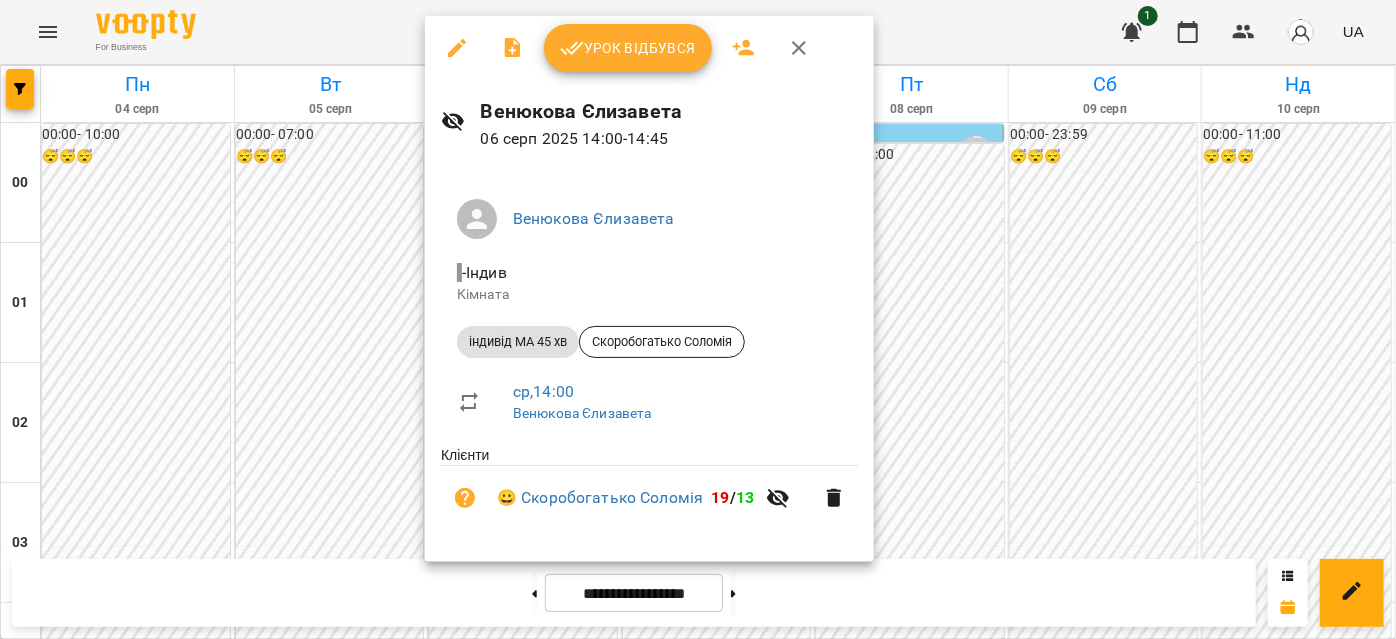 click on "Урок відбувся" at bounding box center (628, 48) 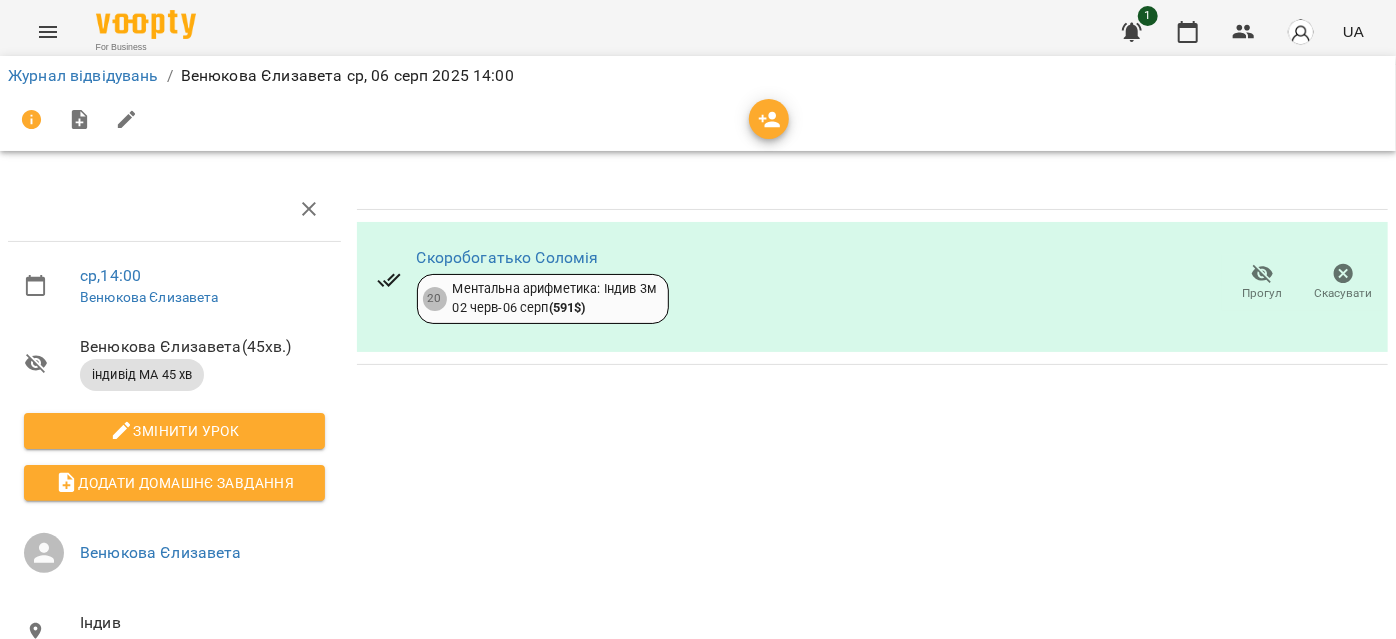 click 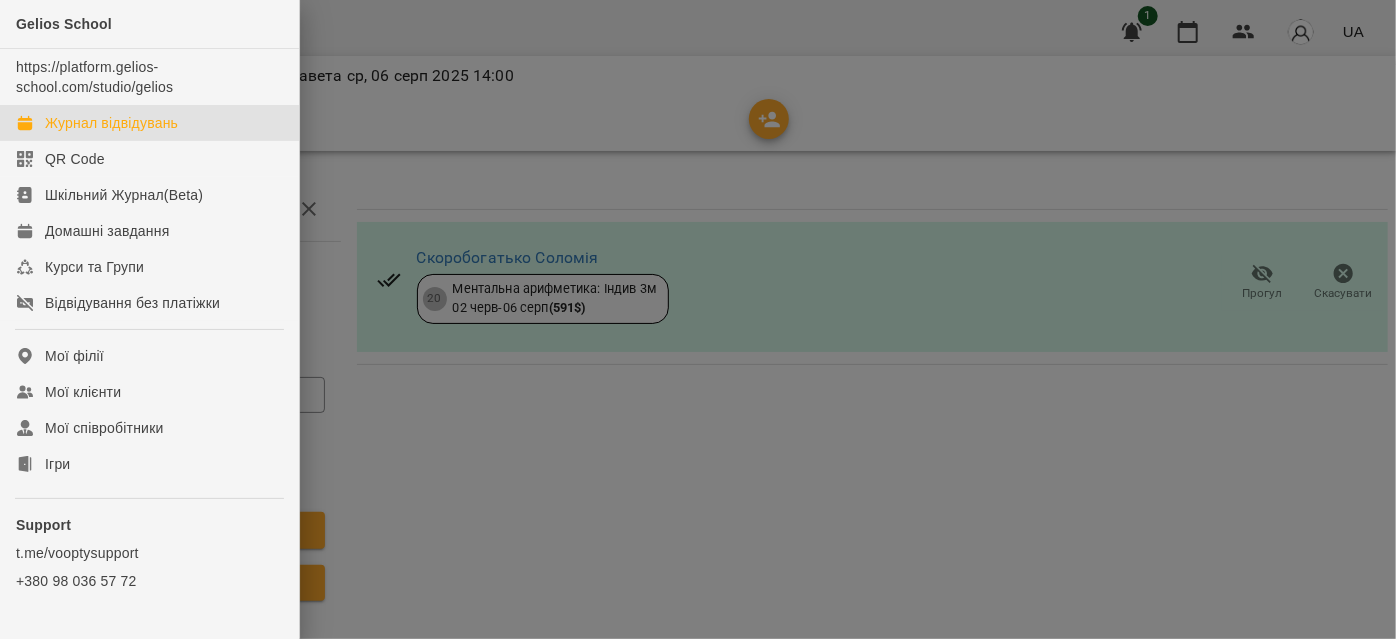 click on "Журнал відвідувань" at bounding box center [111, 123] 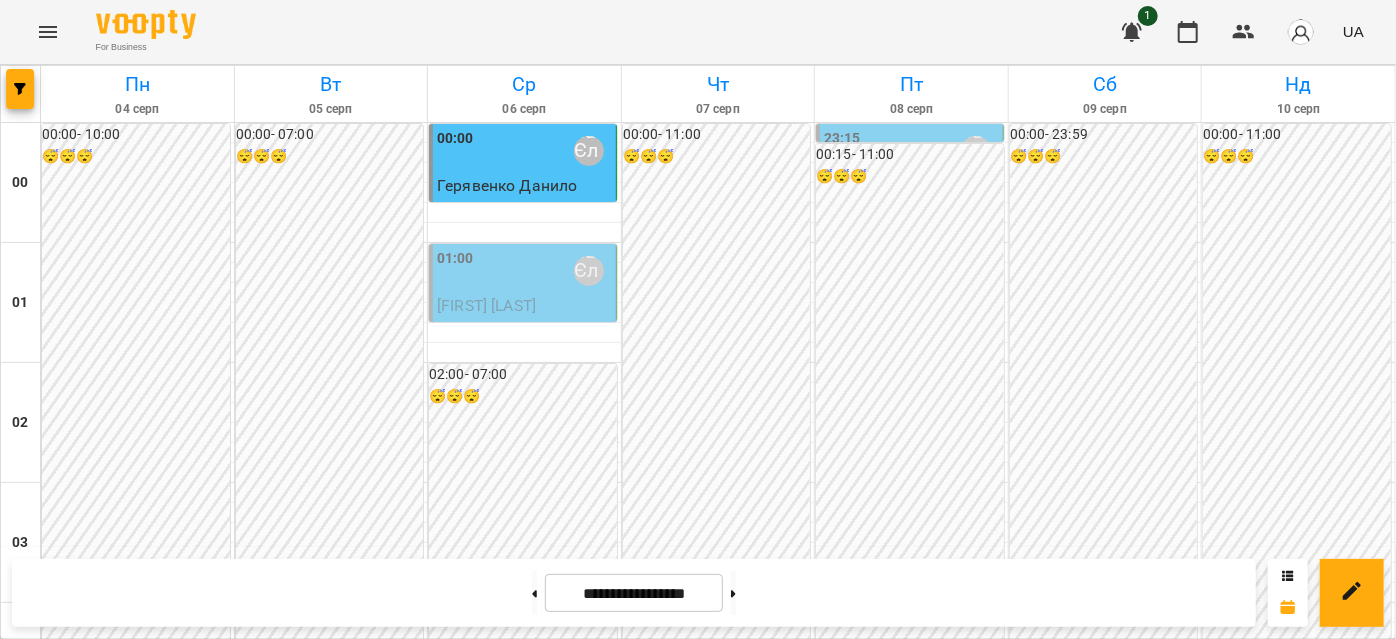 scroll, scrollTop: 2453, scrollLeft: 0, axis: vertical 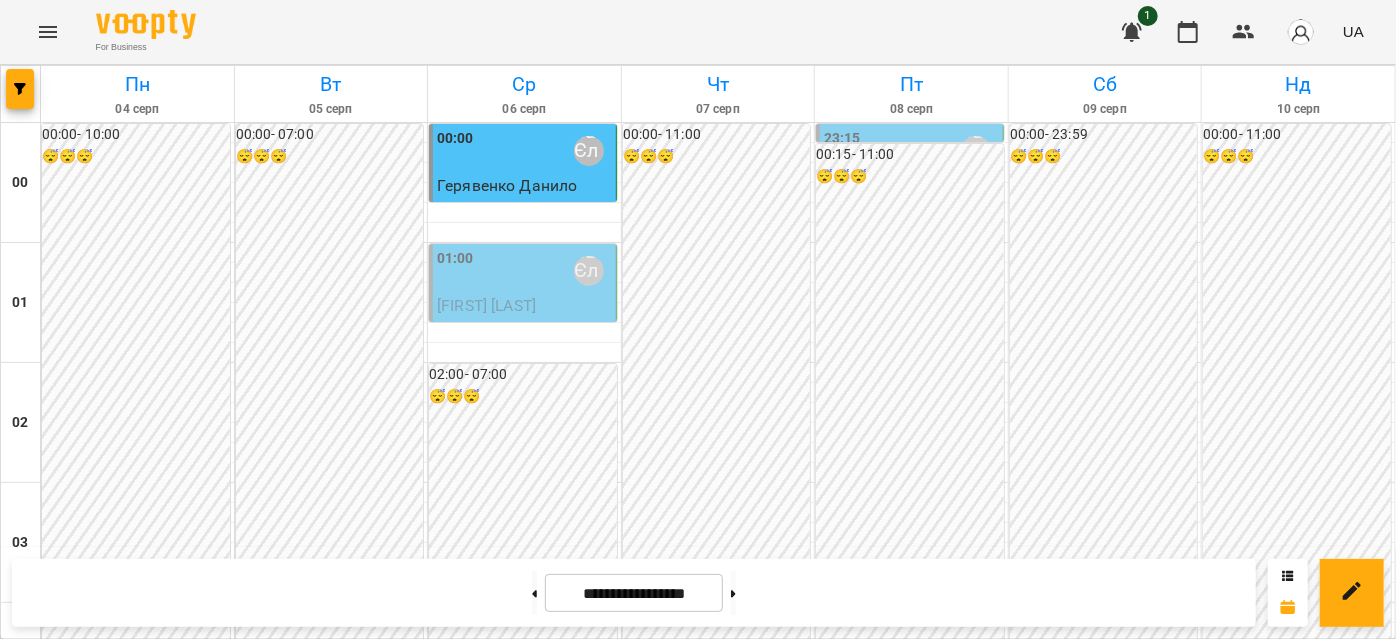click on "18:00 Венюкова Єлизавета" at bounding box center [572, 2324] 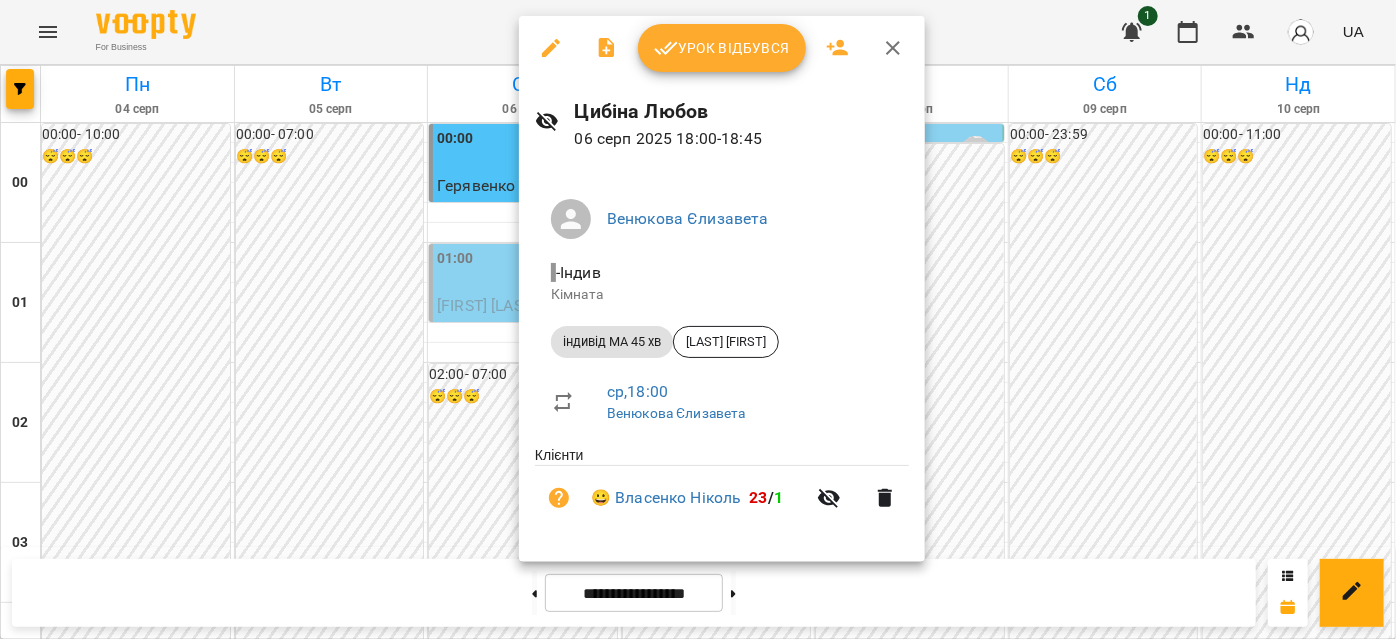 click 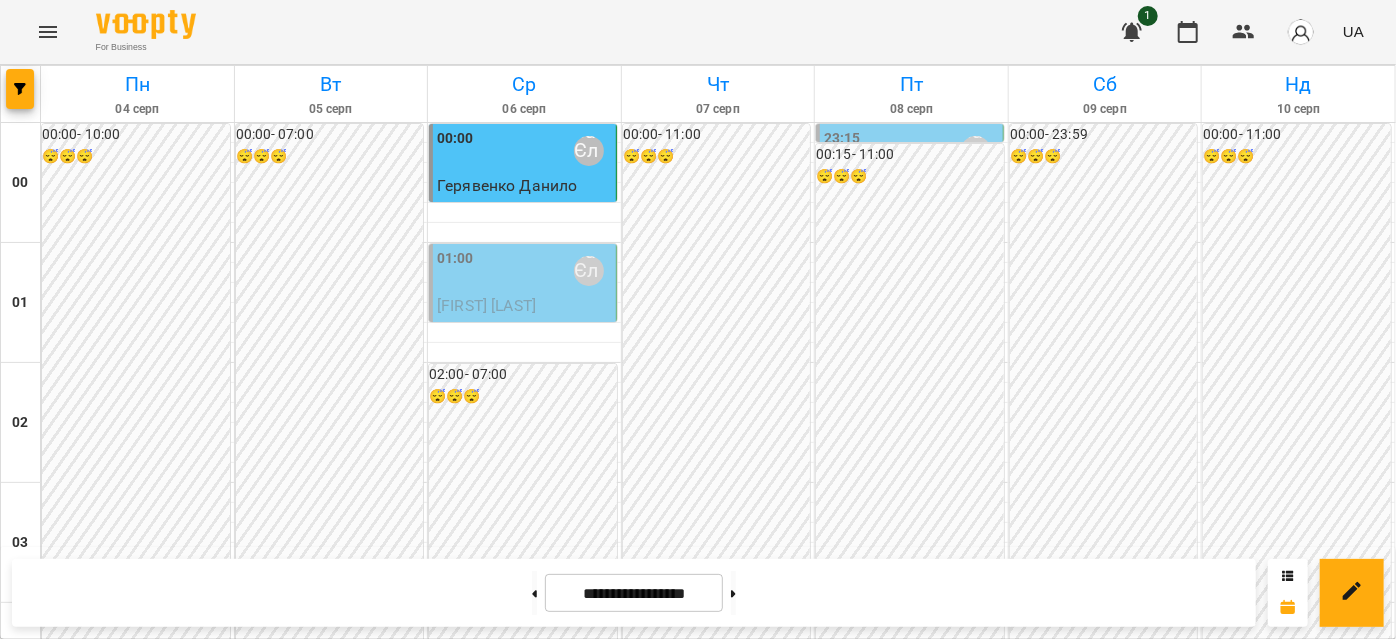 scroll, scrollTop: 1180, scrollLeft: 0, axis: vertical 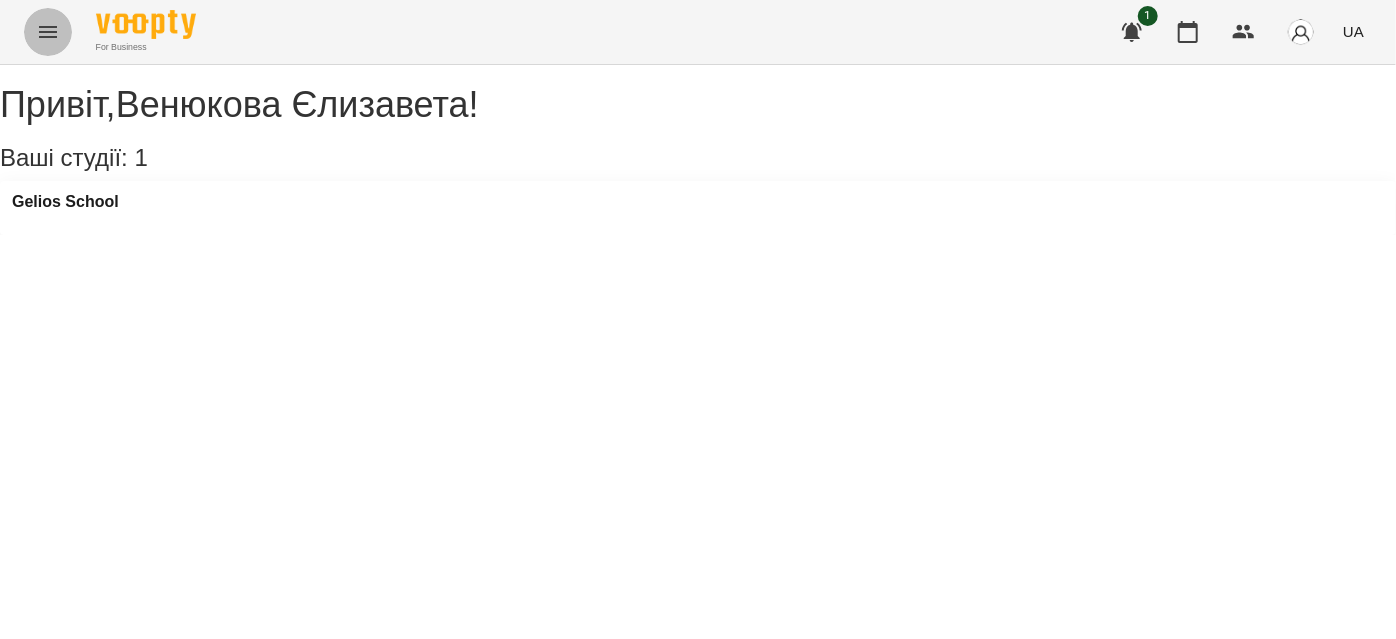 click at bounding box center [48, 32] 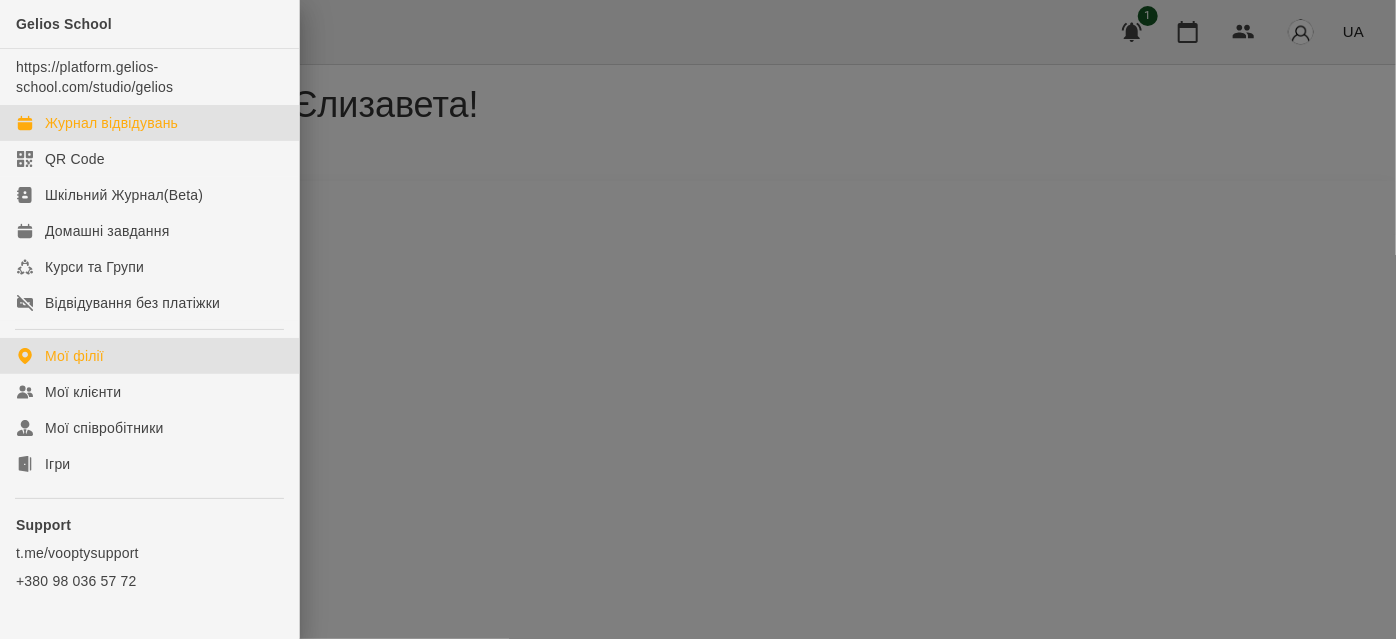 click on "Журнал відвідувань" at bounding box center [111, 123] 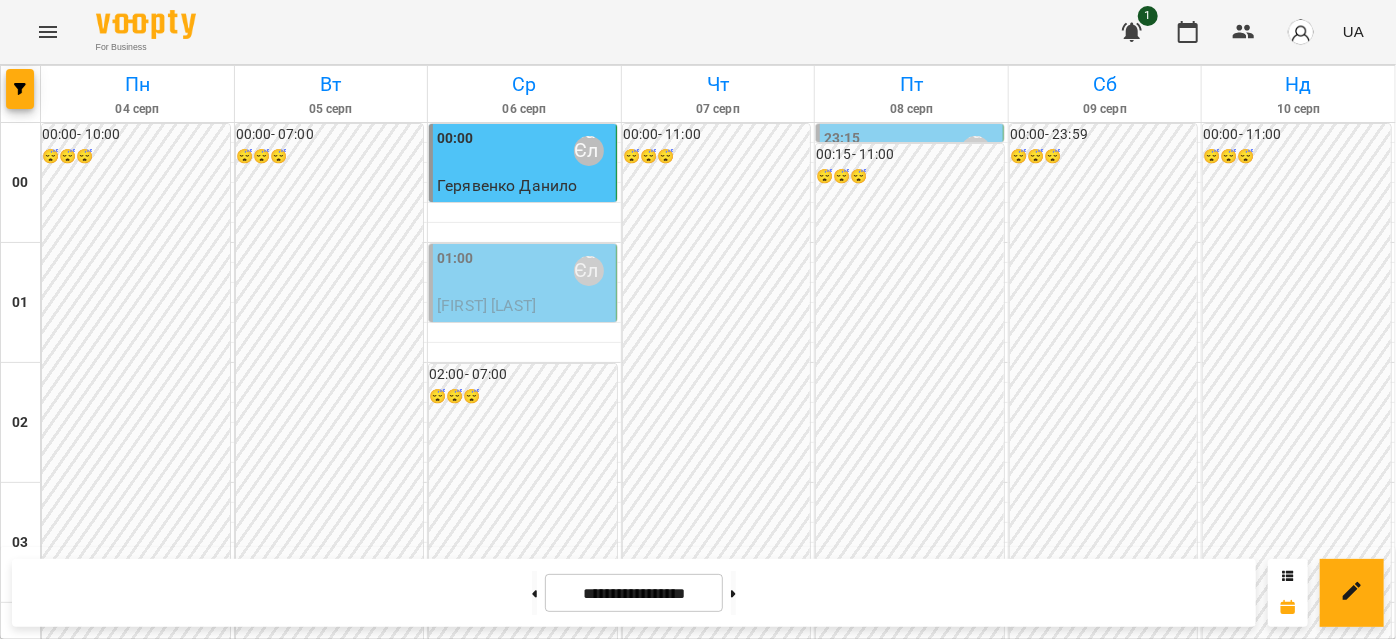 scroll, scrollTop: 1090, scrollLeft: 0, axis: vertical 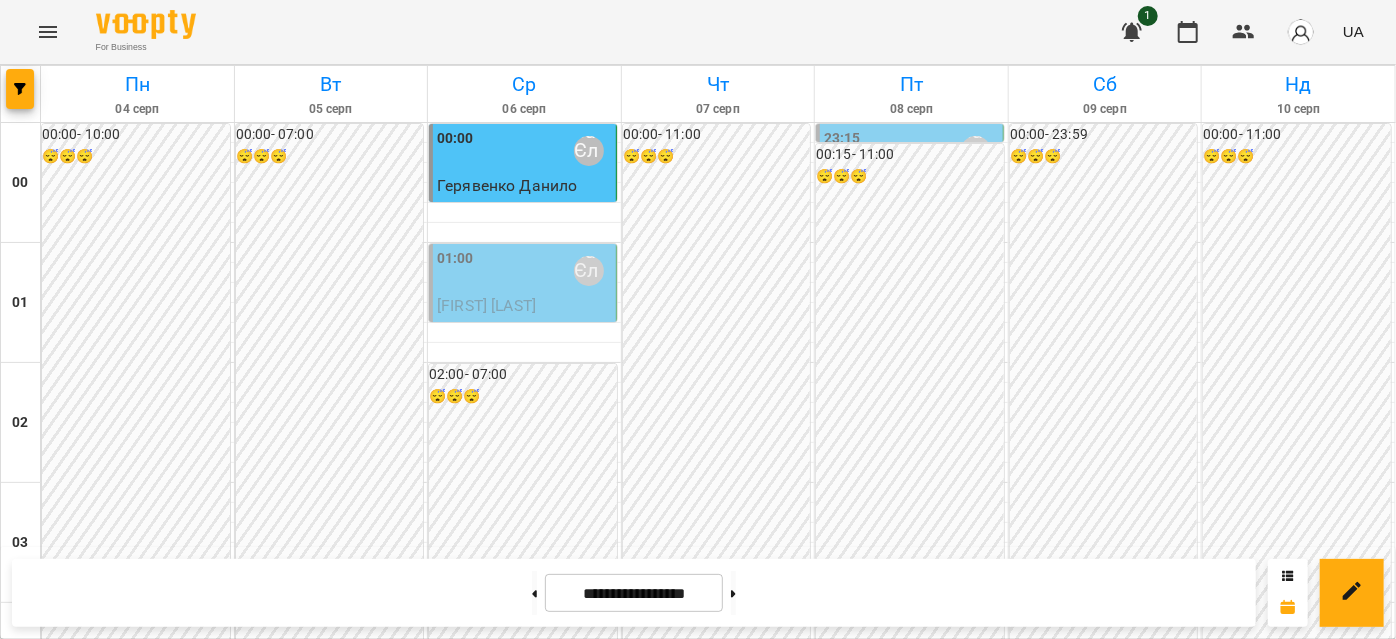 click on "[LAST] [FIRST]" at bounding box center [524, 1506] 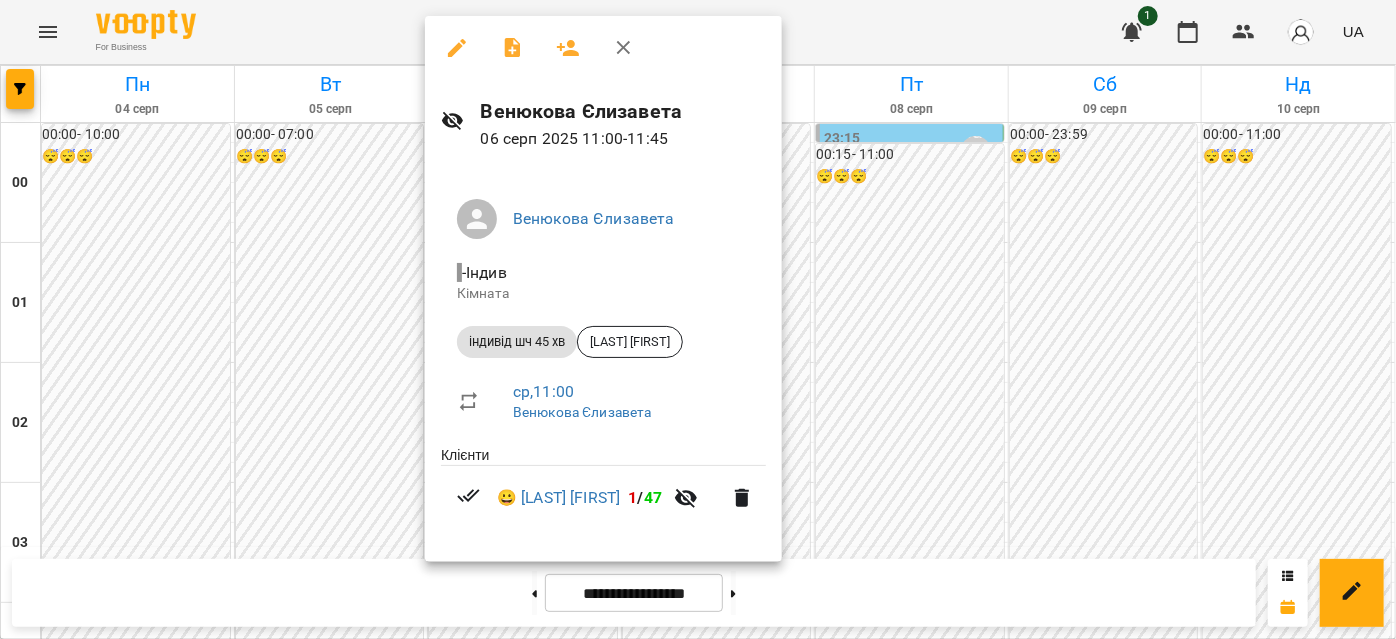 click 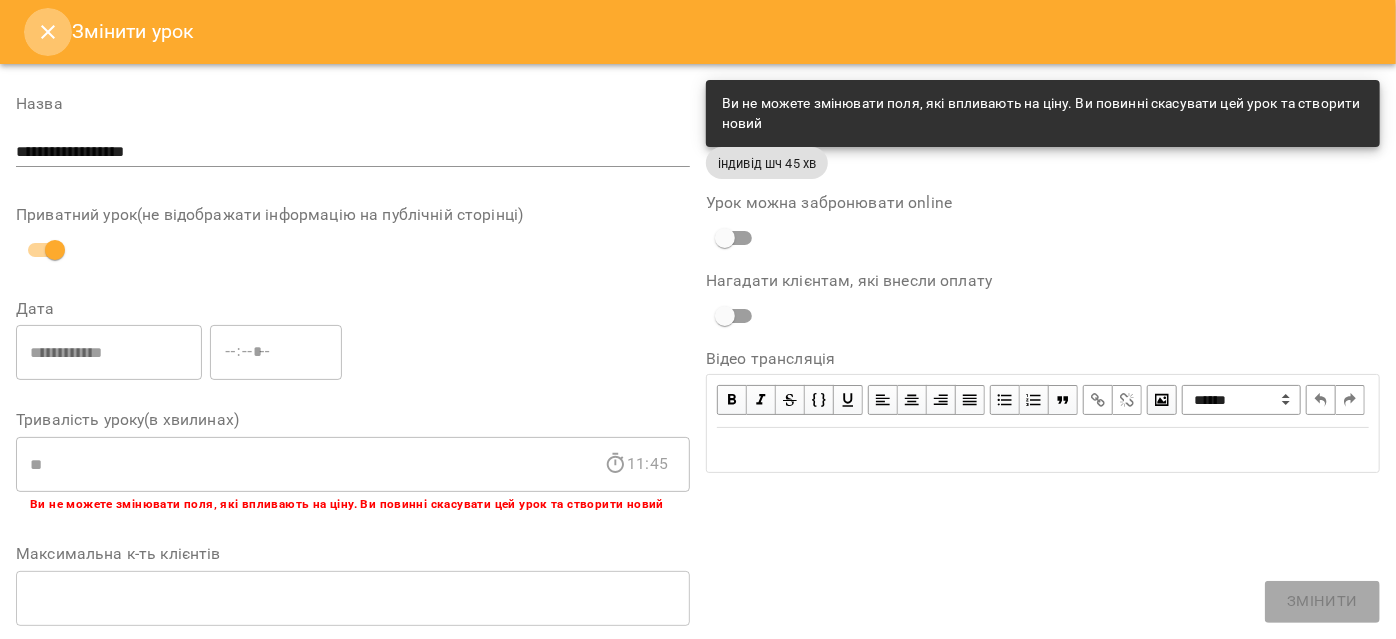 click 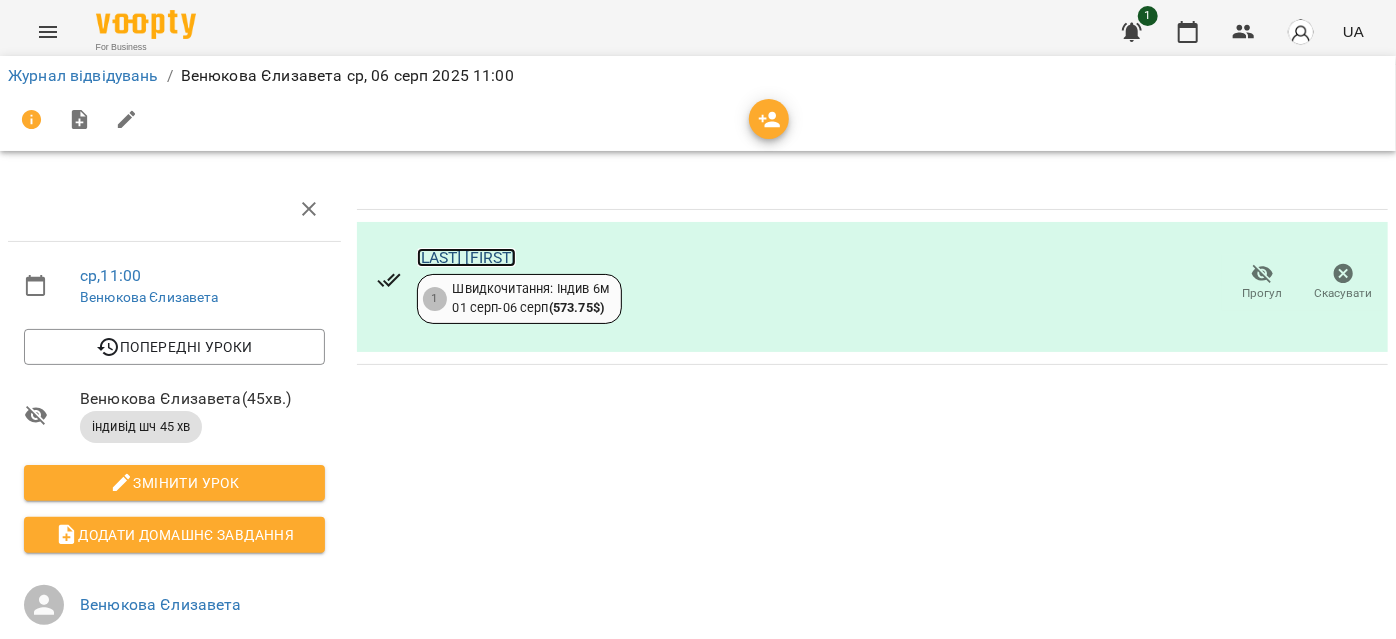 click on "[LAST] [FIRST]" at bounding box center [466, 257] 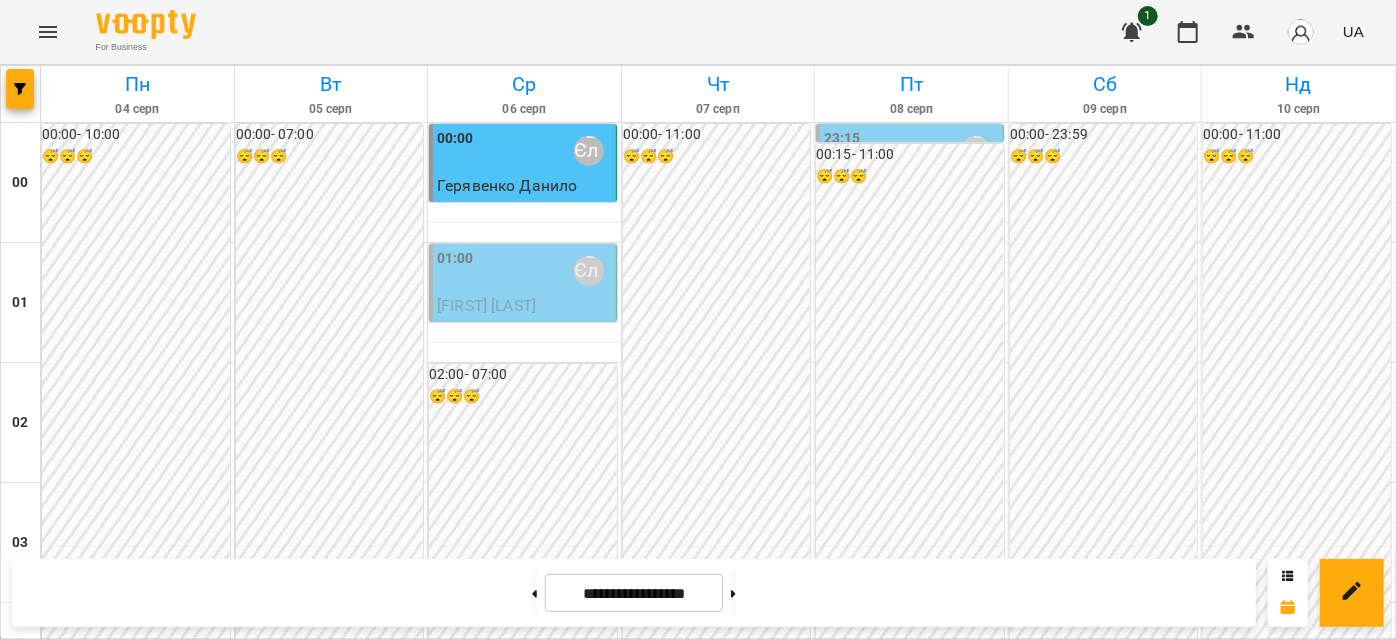scroll, scrollTop: 1181, scrollLeft: 0, axis: vertical 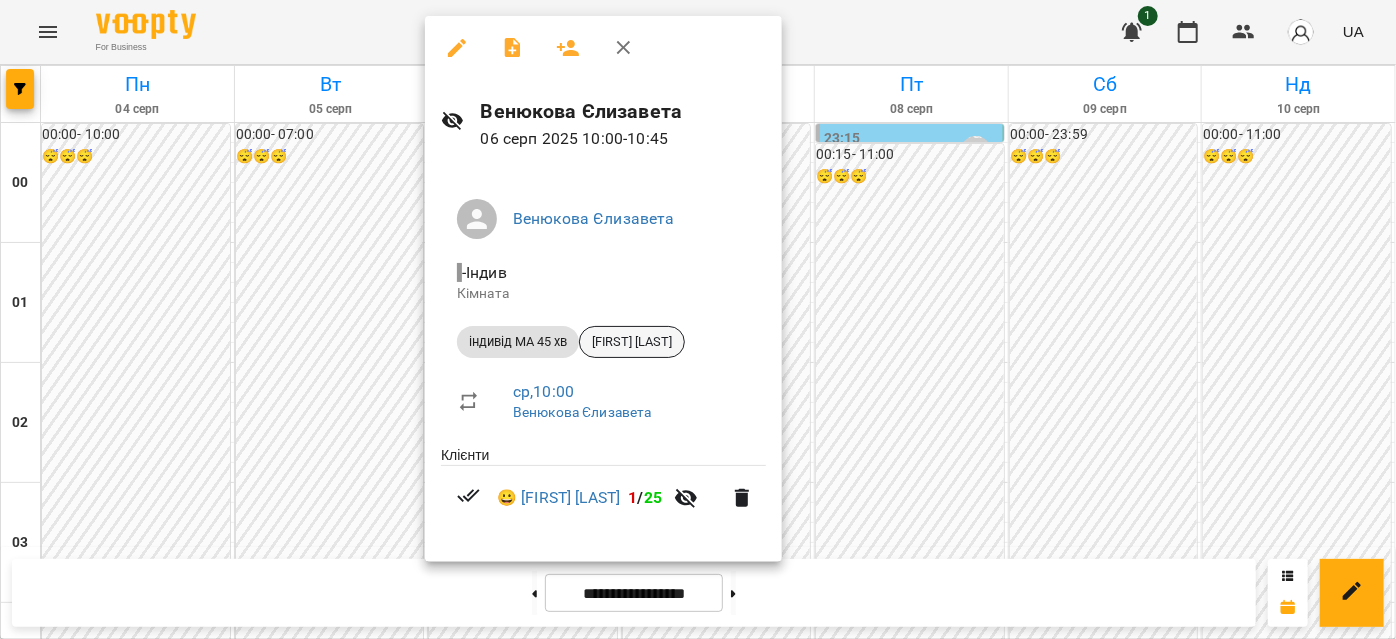 click on "Кохан Віромира" at bounding box center [632, 342] 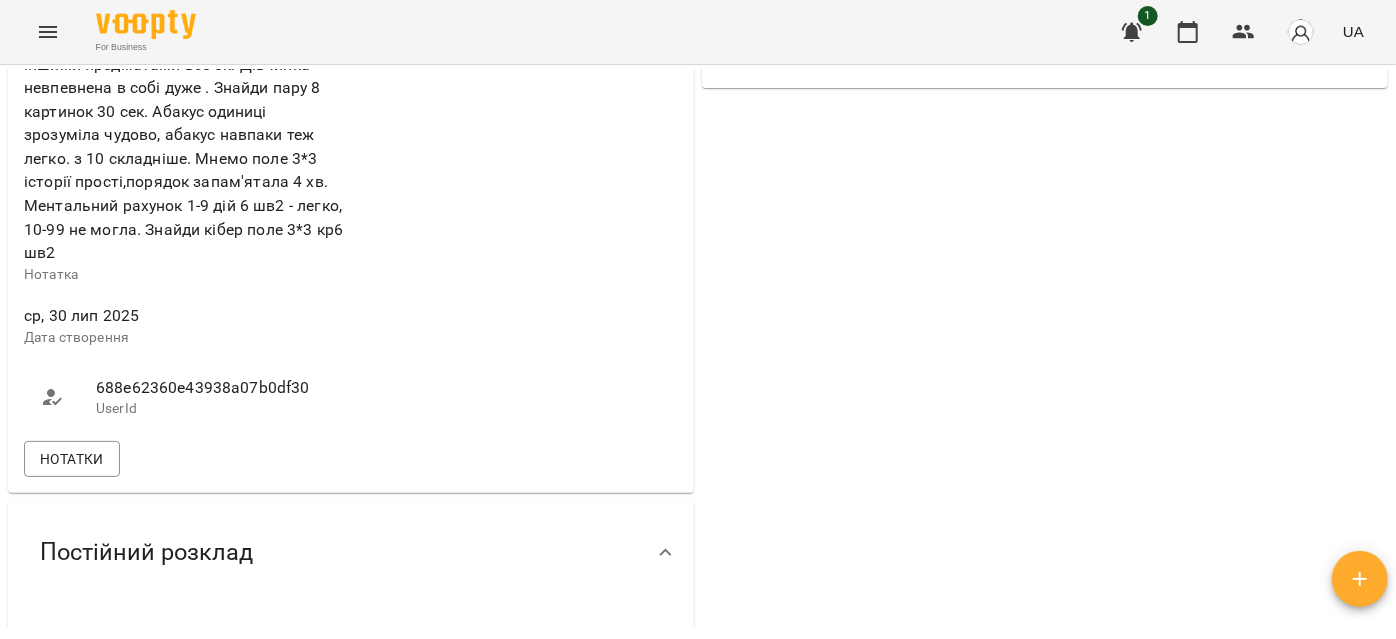 scroll, scrollTop: 909, scrollLeft: 0, axis: vertical 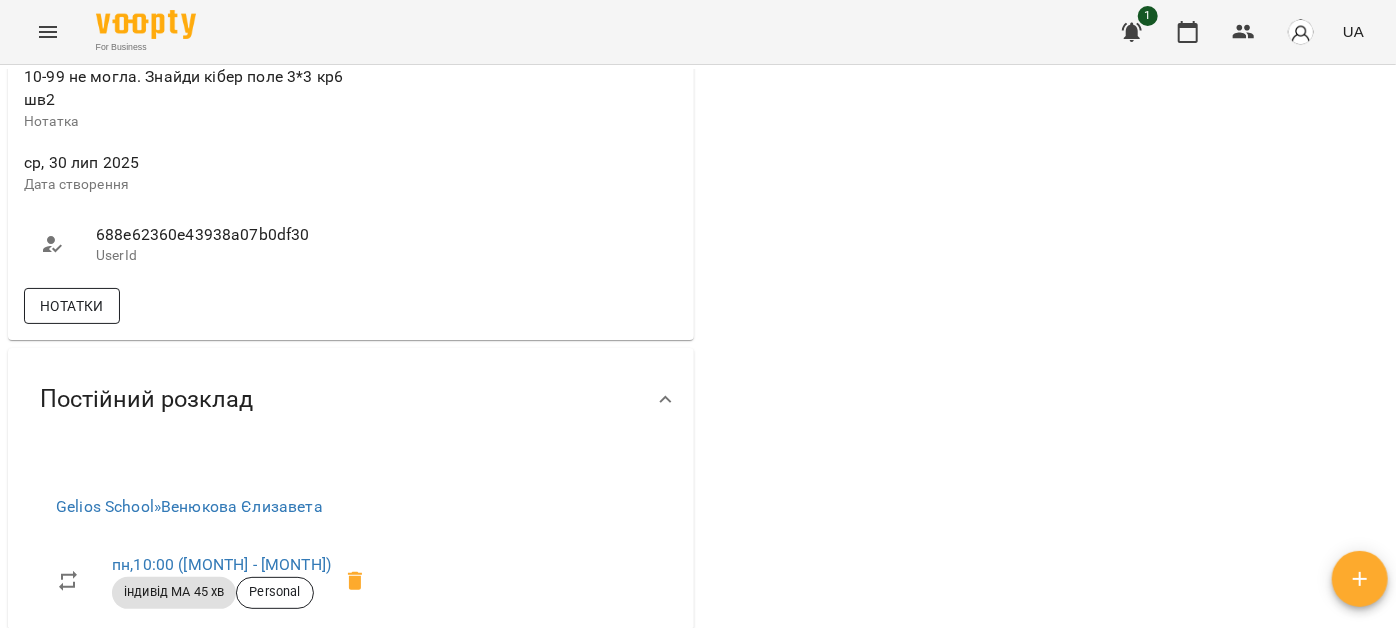 click on "Нотатки" at bounding box center [72, 306] 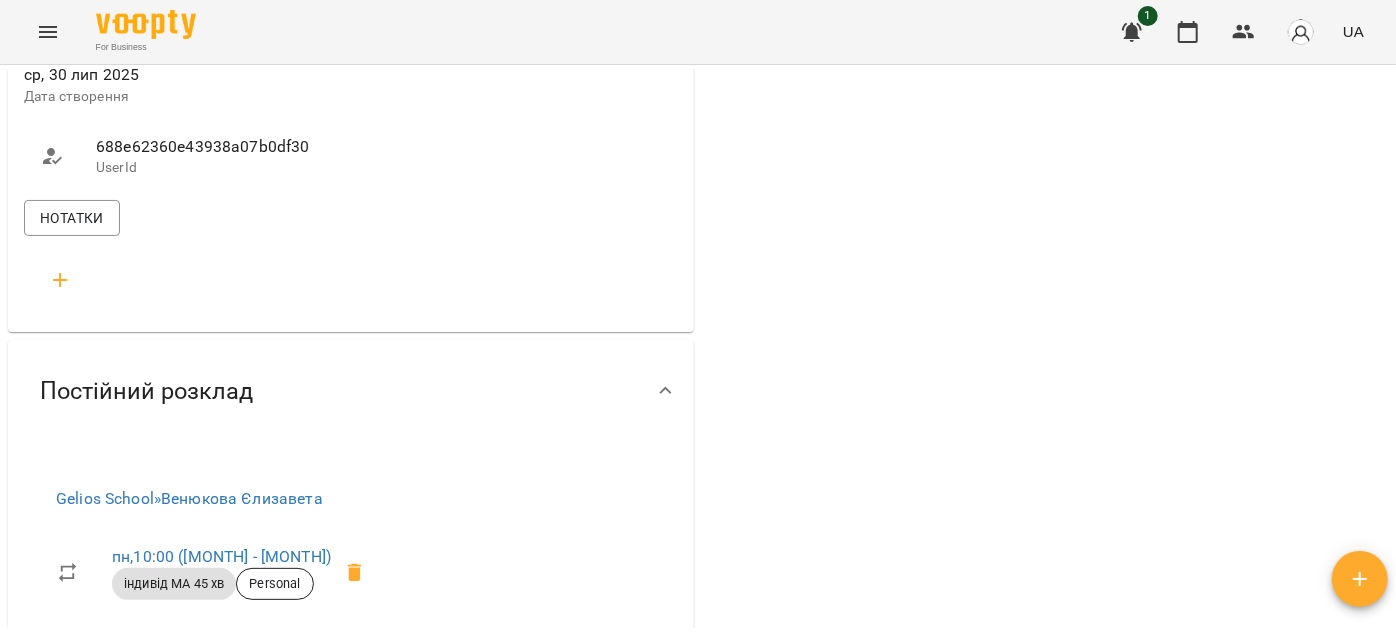 scroll, scrollTop: 1090, scrollLeft: 0, axis: vertical 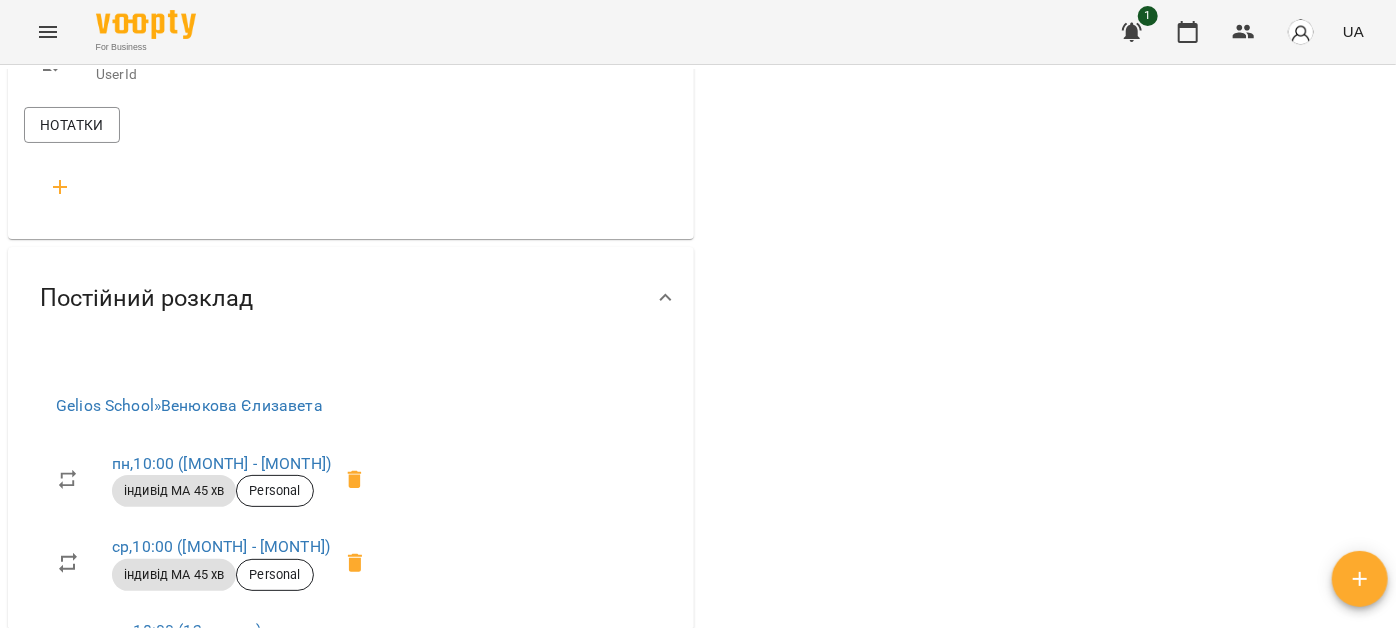 click 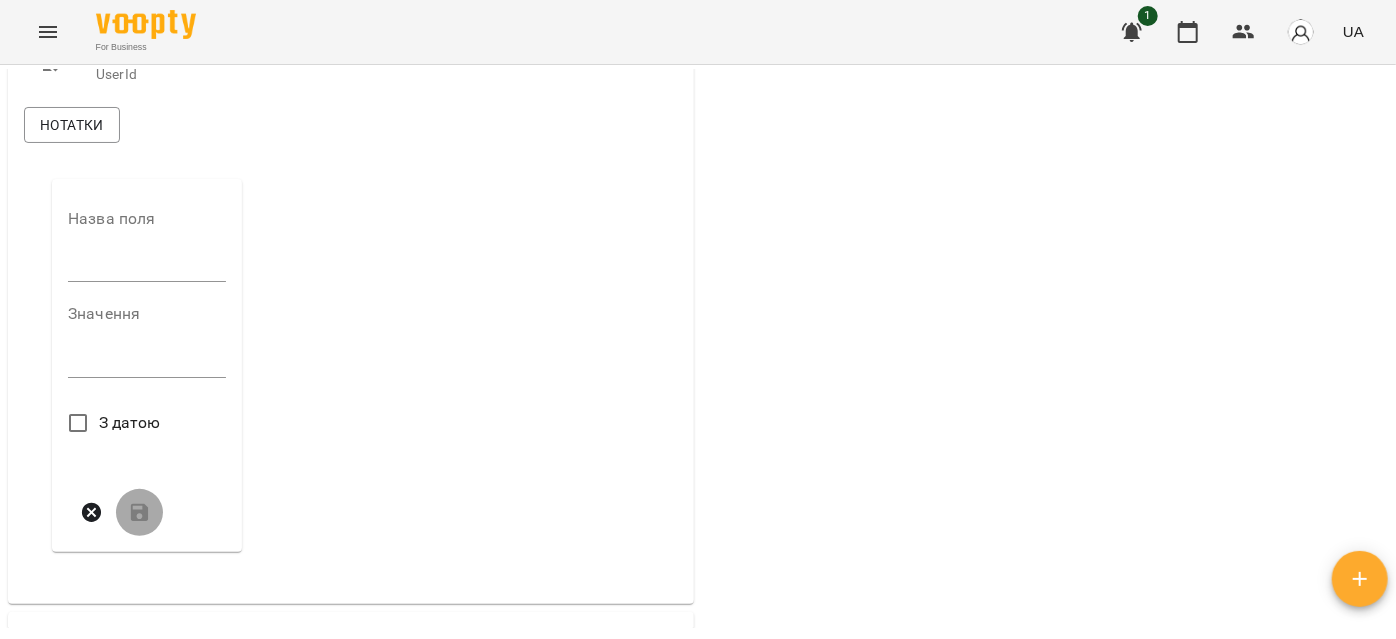 click on "Назва поля" at bounding box center [147, 250] 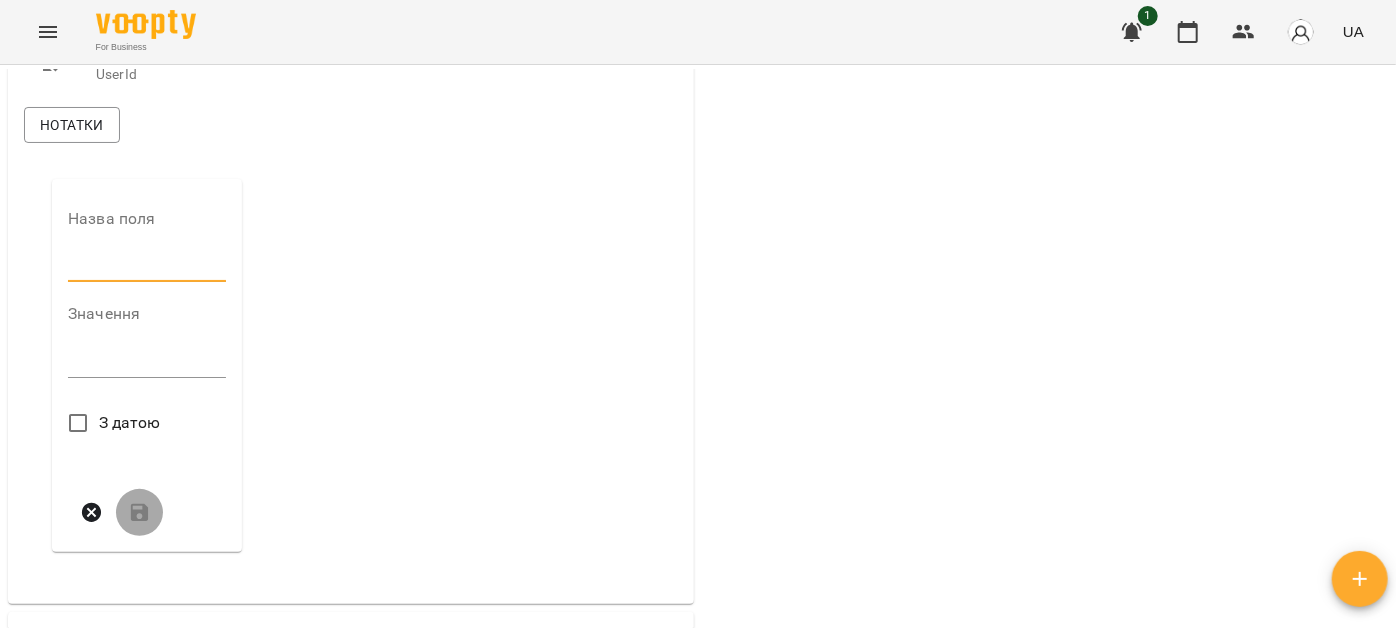 type on "*" 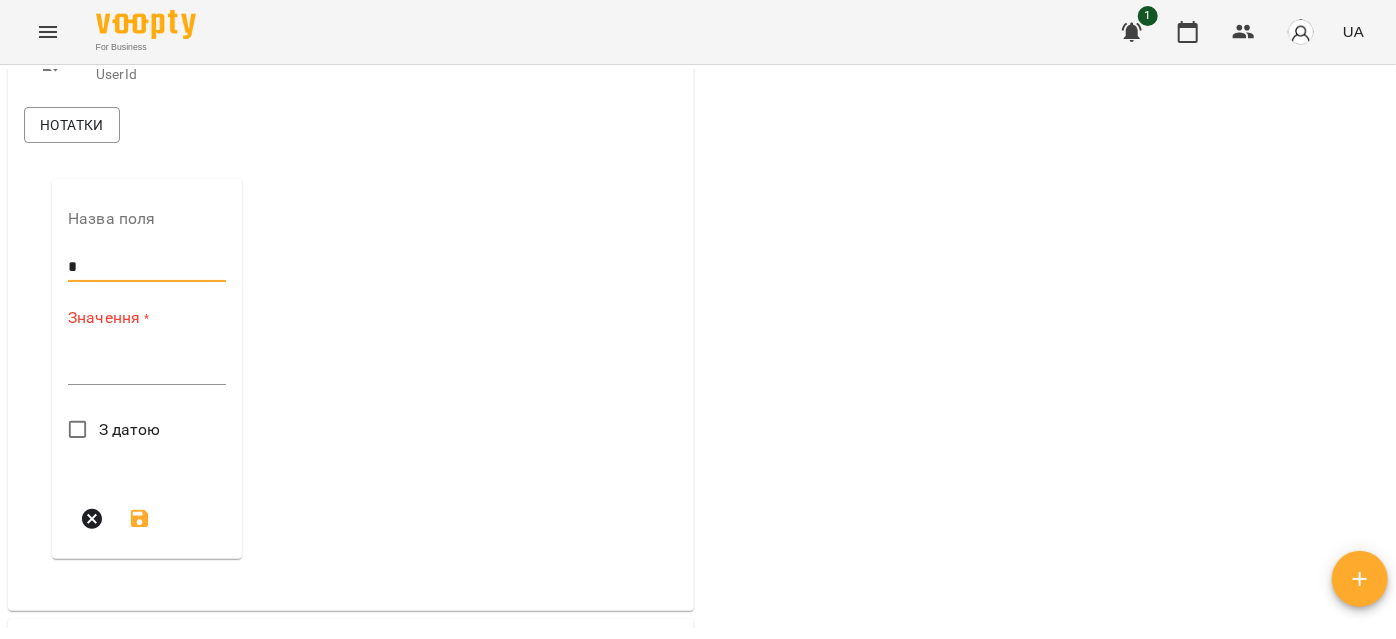 click at bounding box center [147, 368] 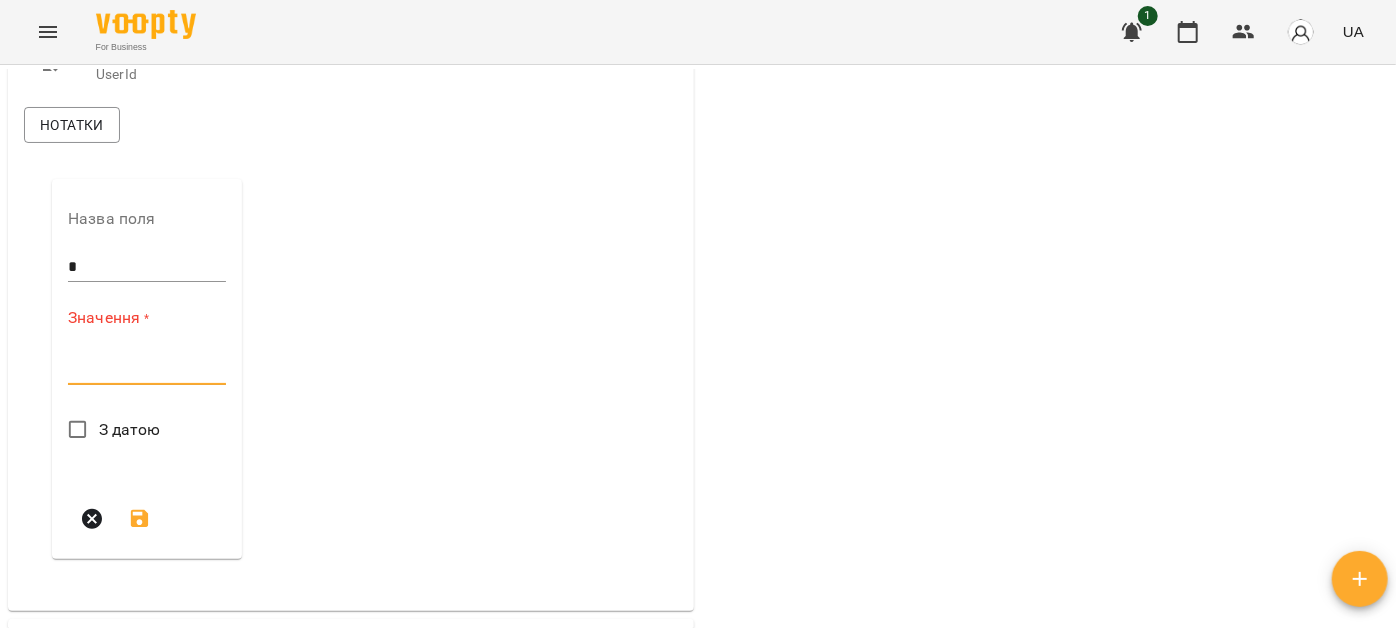 paste on "**********" 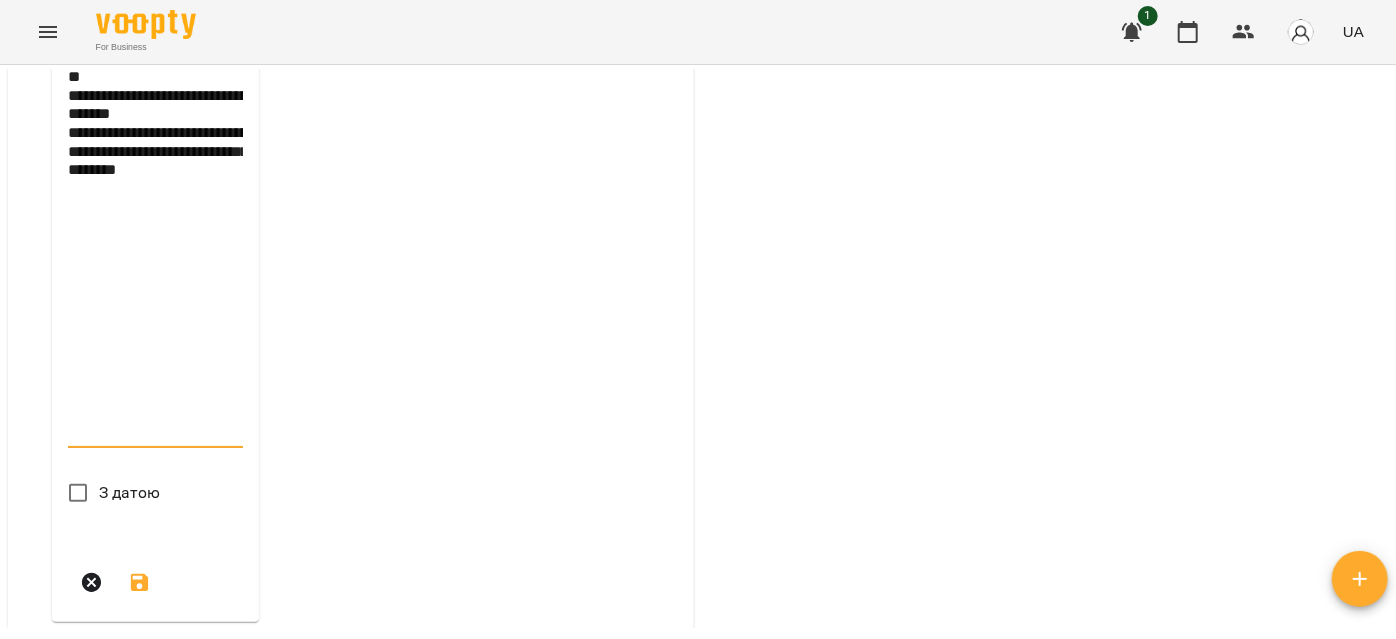 scroll, scrollTop: 2025, scrollLeft: 0, axis: vertical 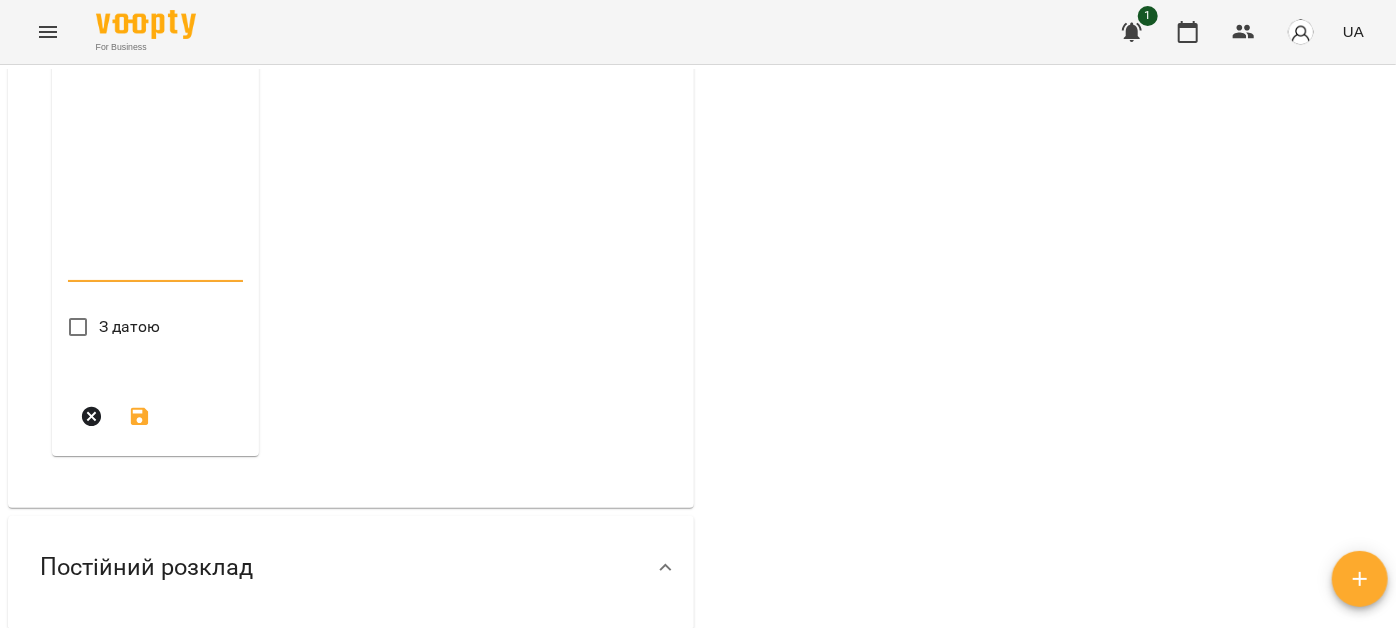type on "**********" 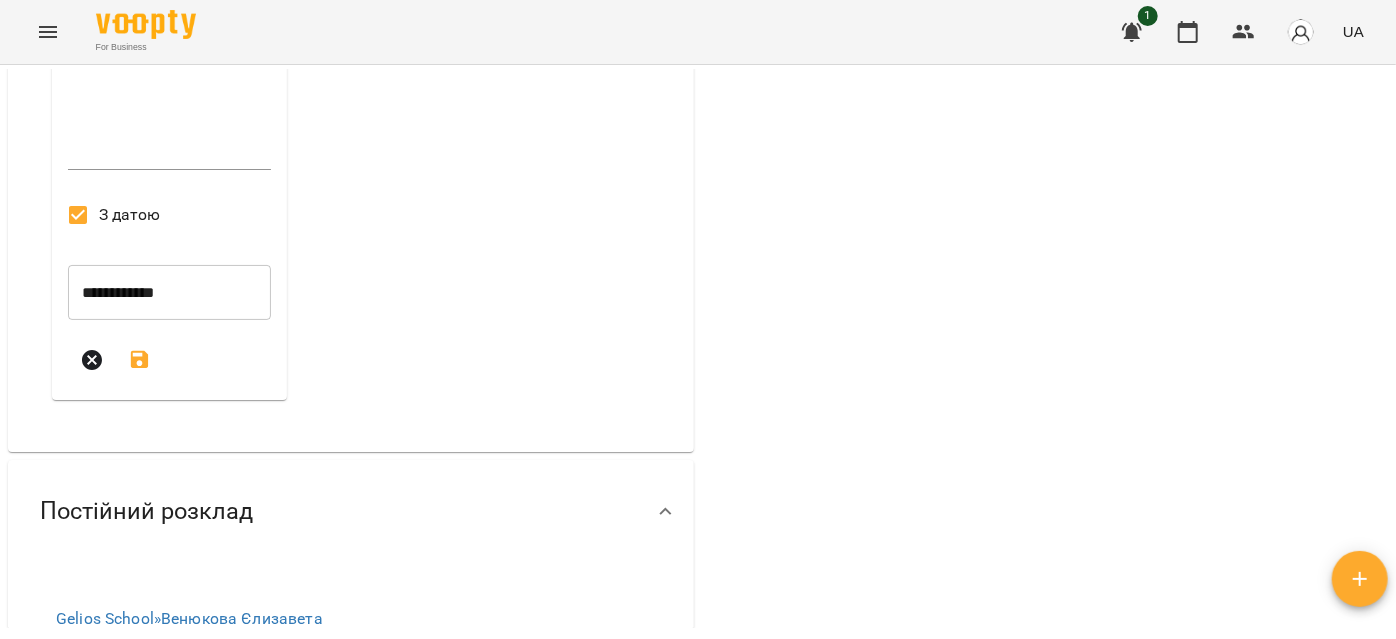 click 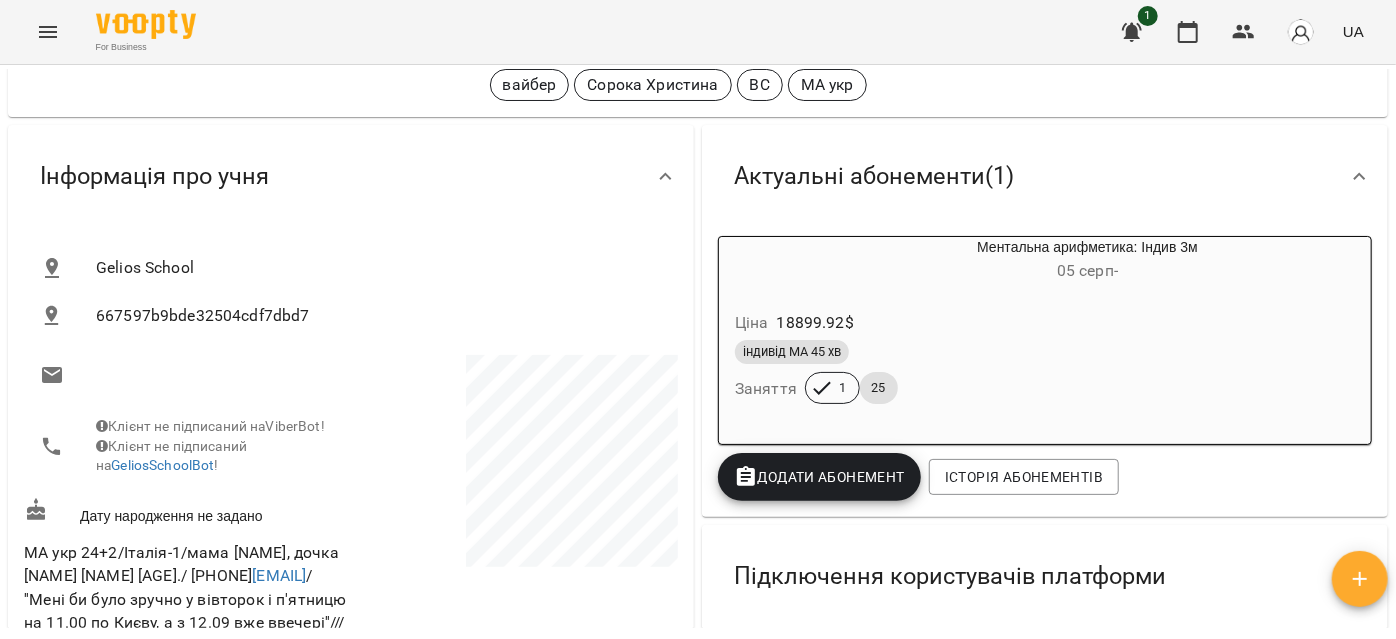 scroll, scrollTop: 0, scrollLeft: 0, axis: both 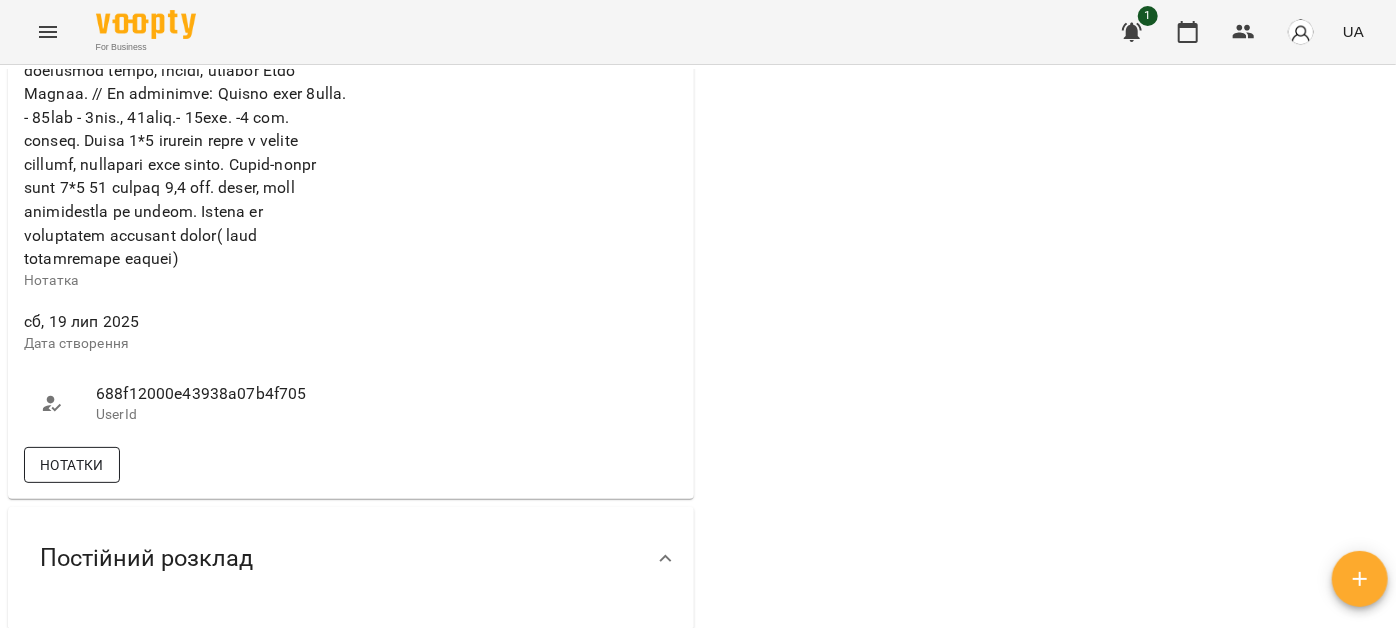 click on "Нотатки" at bounding box center (72, 465) 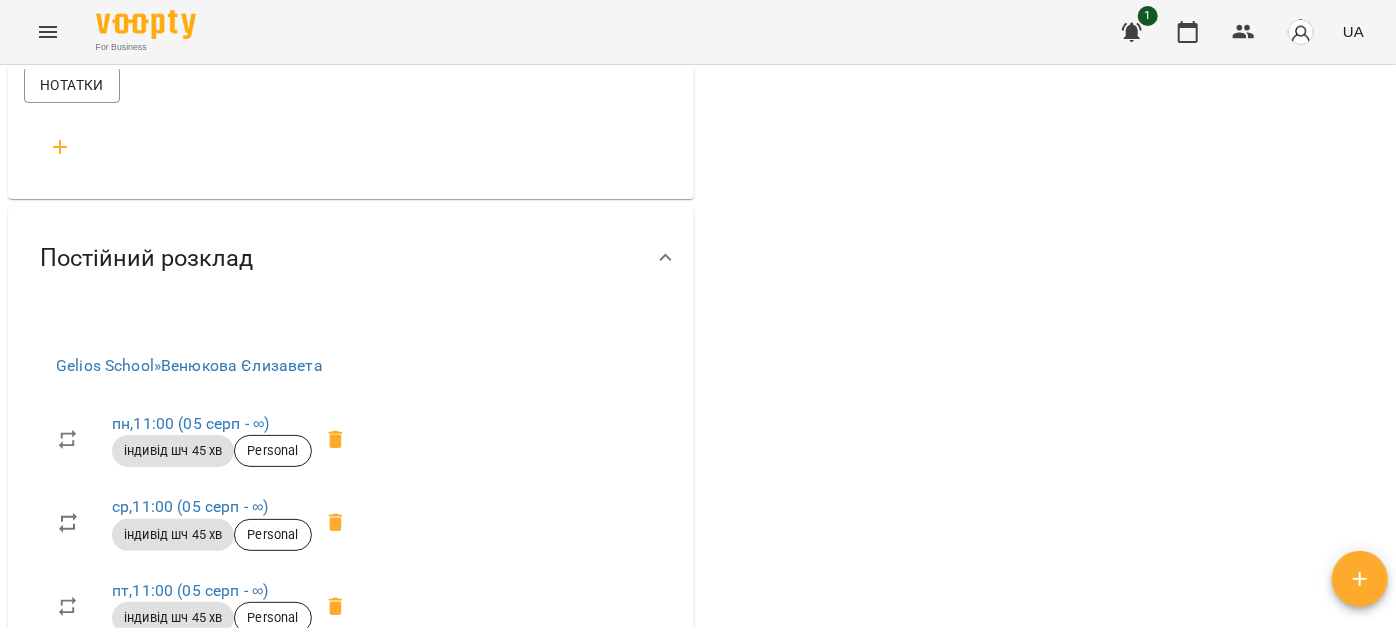 scroll, scrollTop: 1818, scrollLeft: 0, axis: vertical 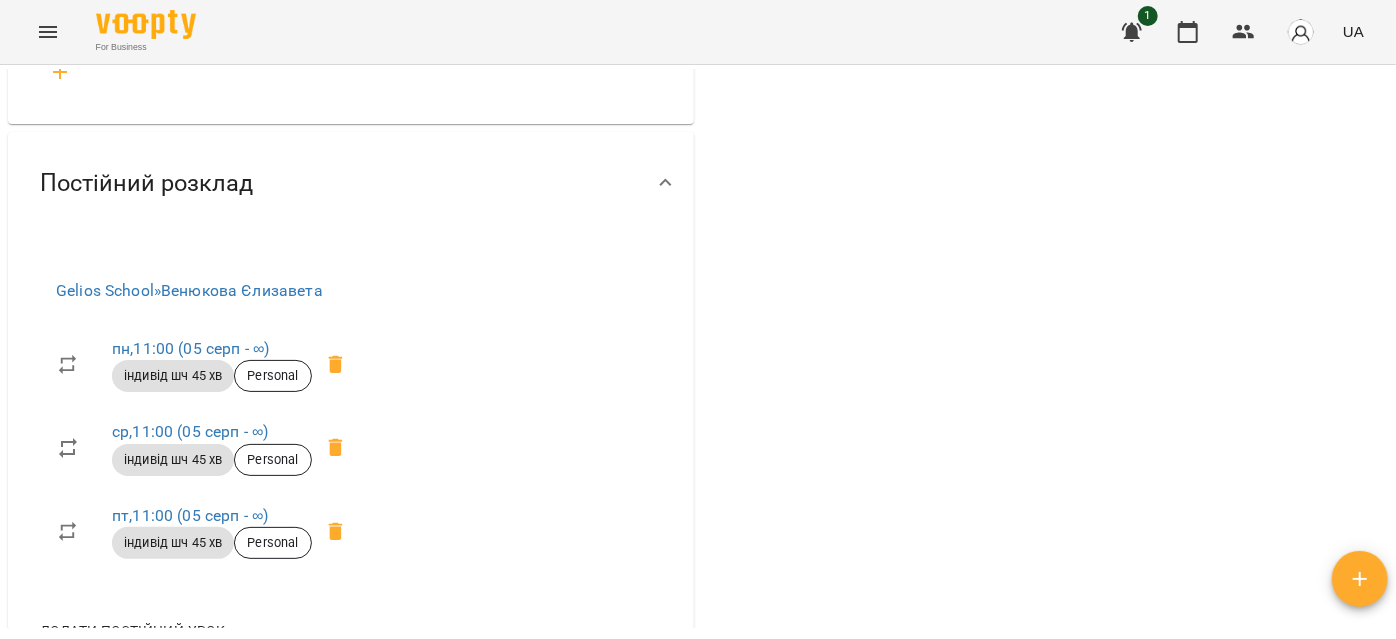 click on "Нотатки" at bounding box center [72, 10] 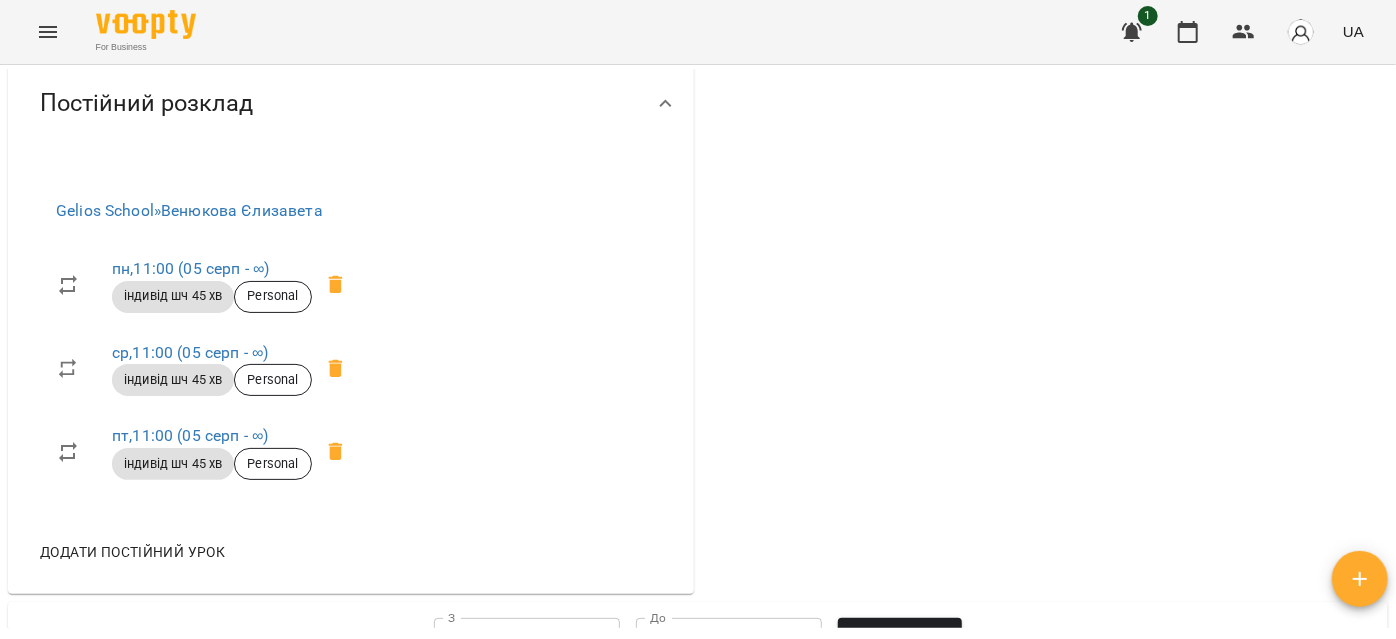 click on "Нотатки" at bounding box center [72, 10] 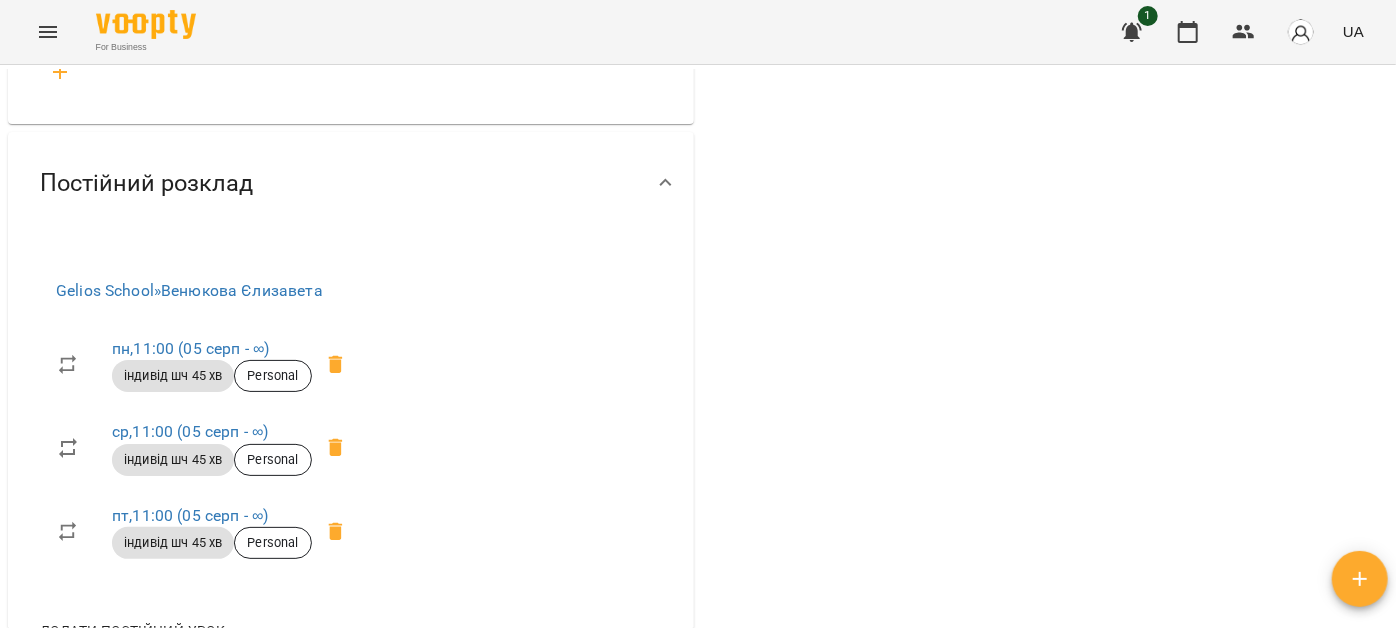 click 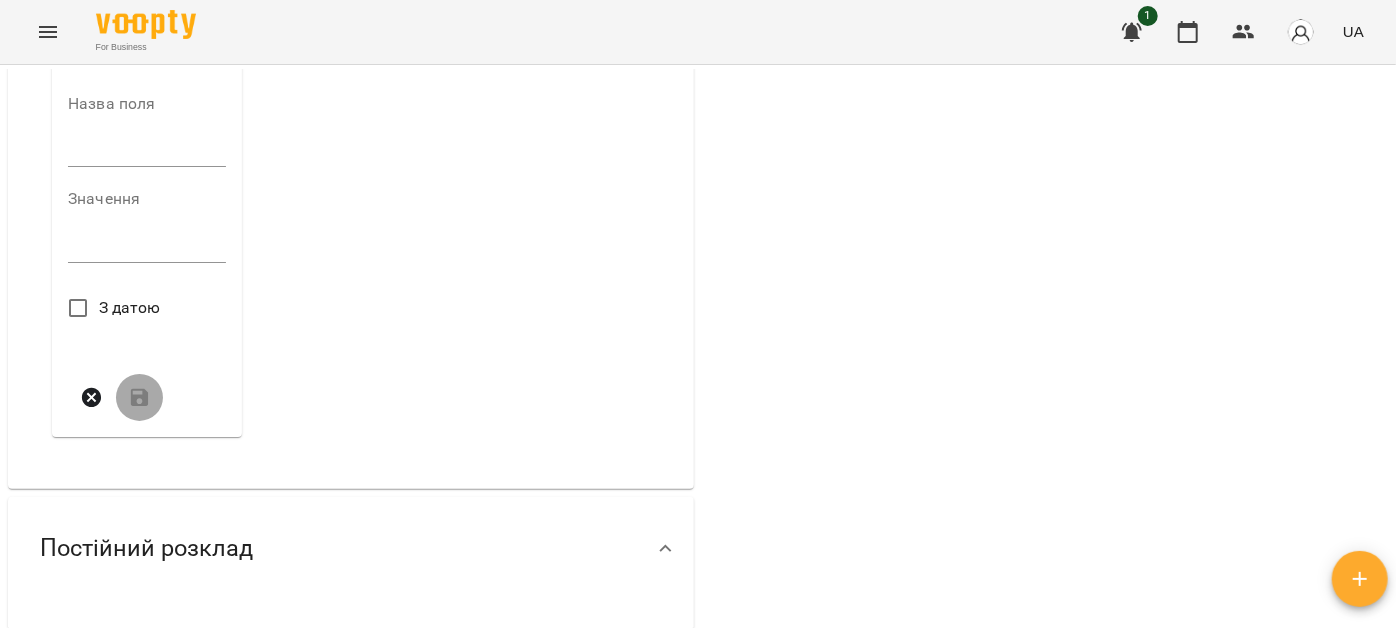click at bounding box center (147, 152) 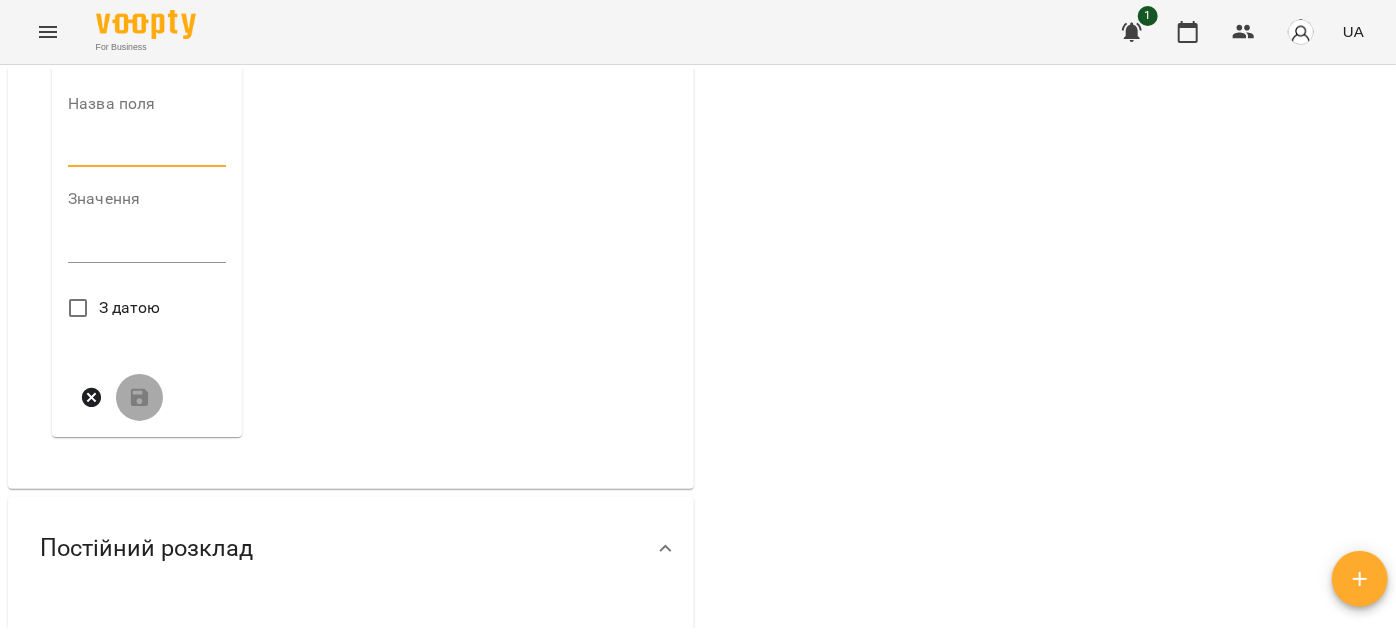 type on "*" 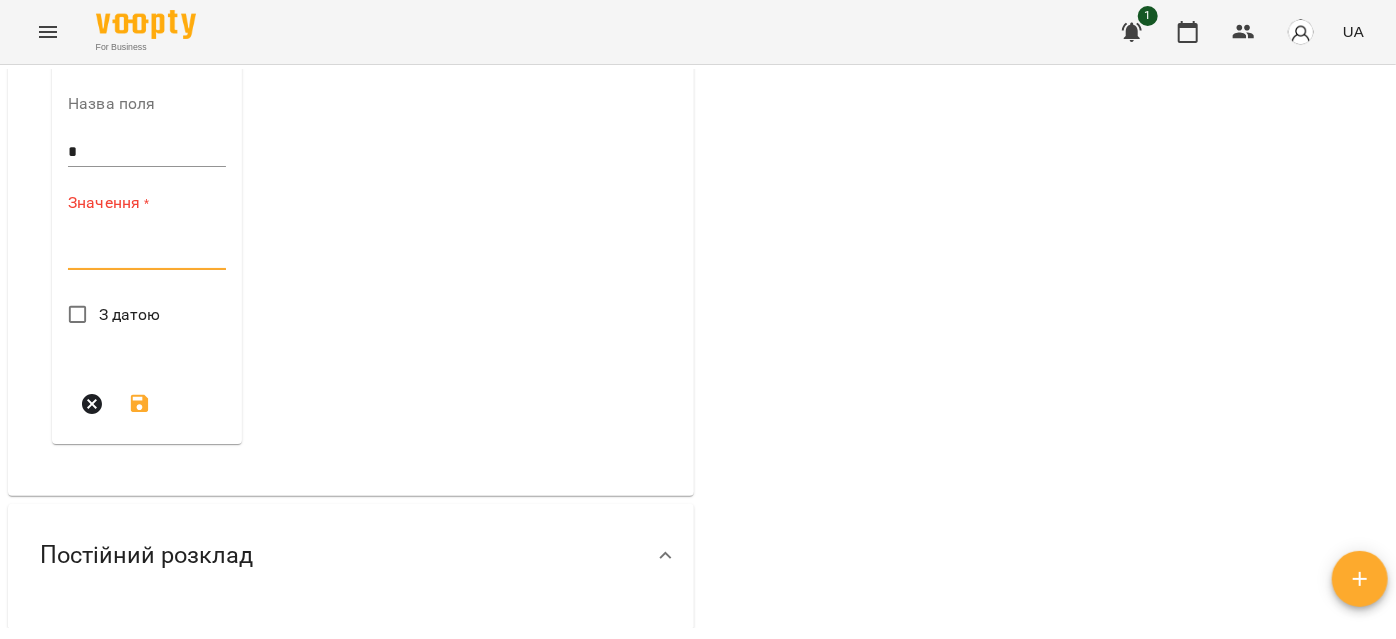 click at bounding box center (147, 253) 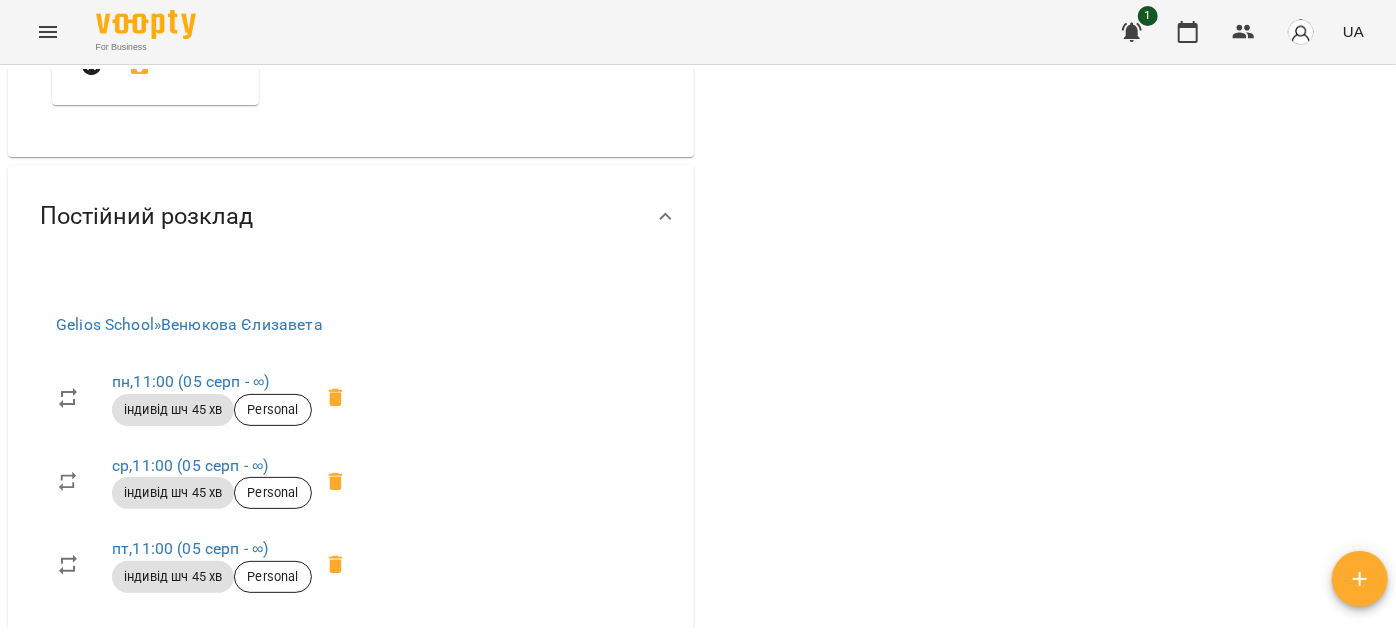 scroll, scrollTop: 3947, scrollLeft: 0, axis: vertical 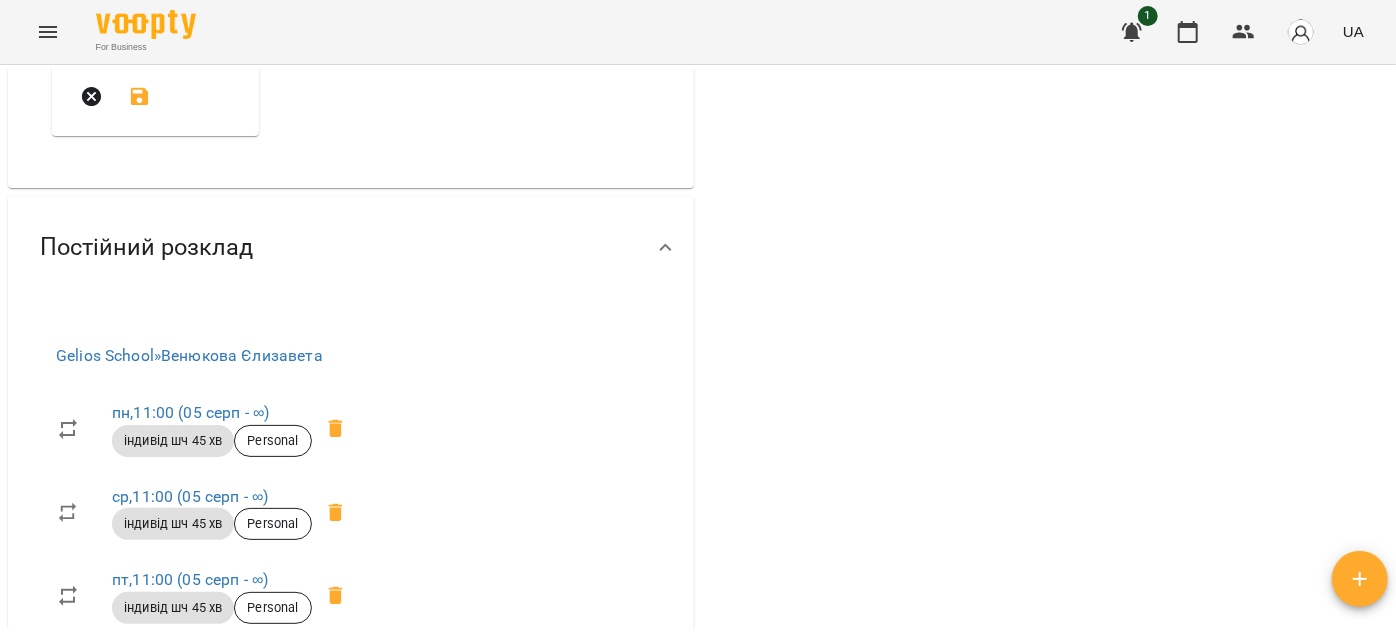 type on "**********" 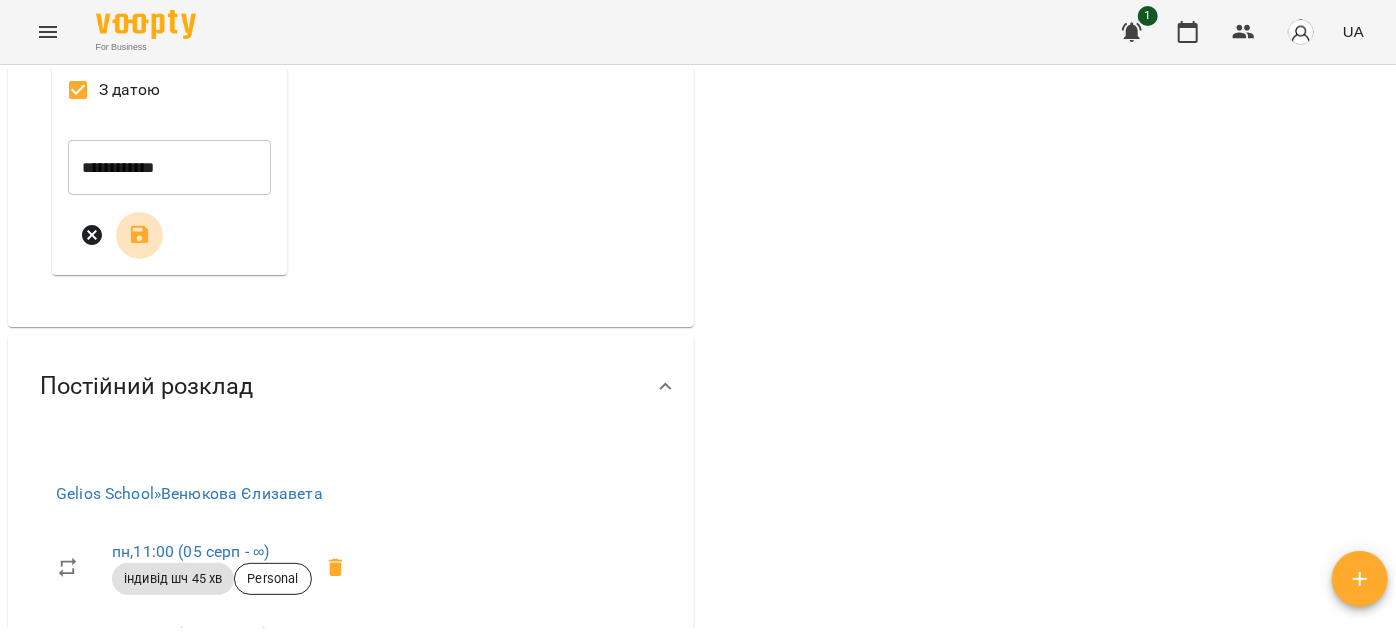 click 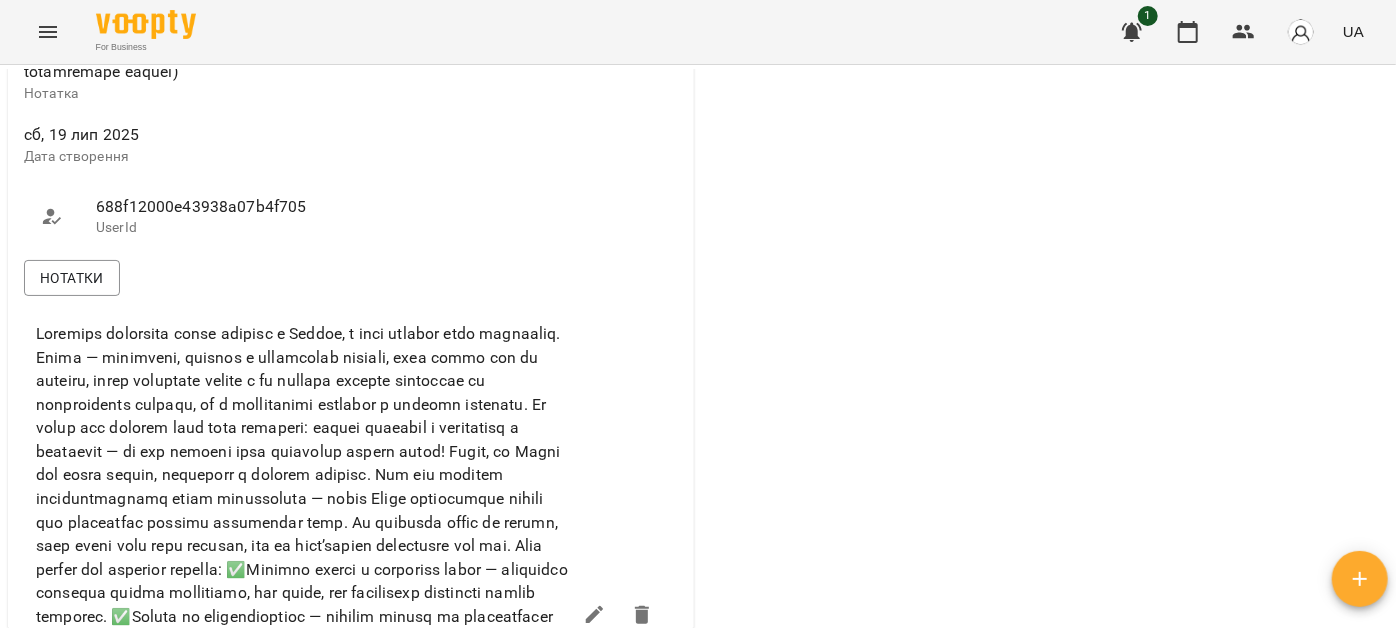 scroll, scrollTop: 1545, scrollLeft: 0, axis: vertical 